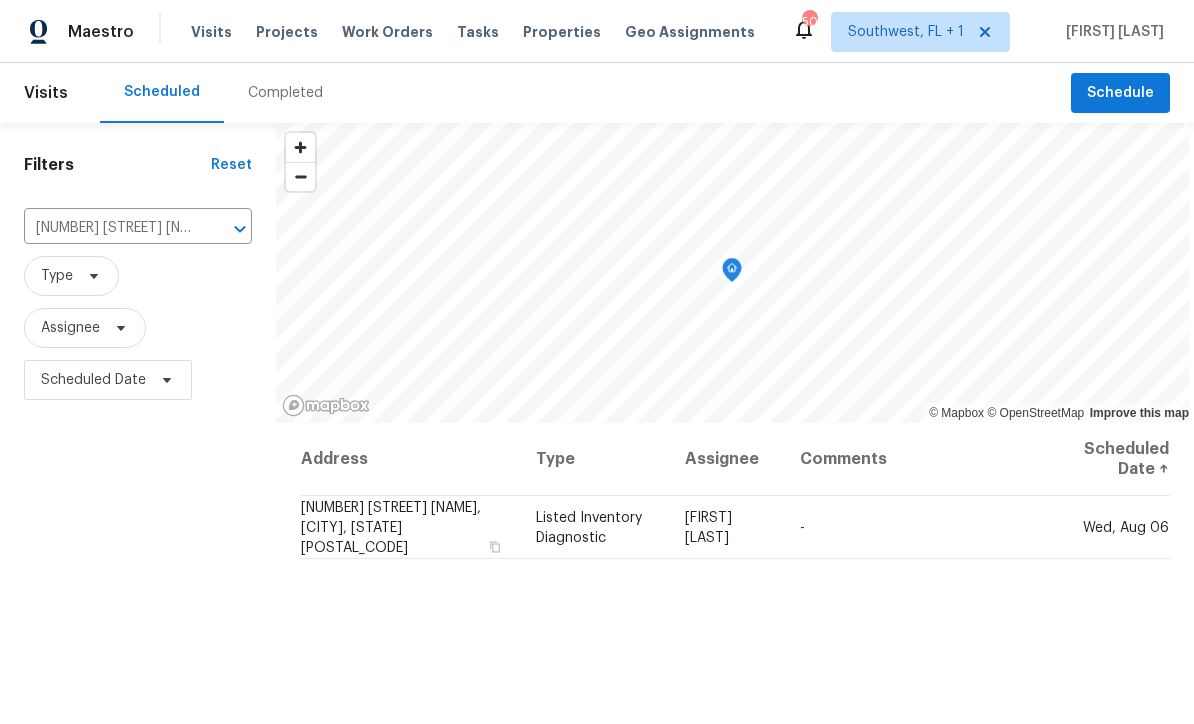 scroll, scrollTop: 0, scrollLeft: 0, axis: both 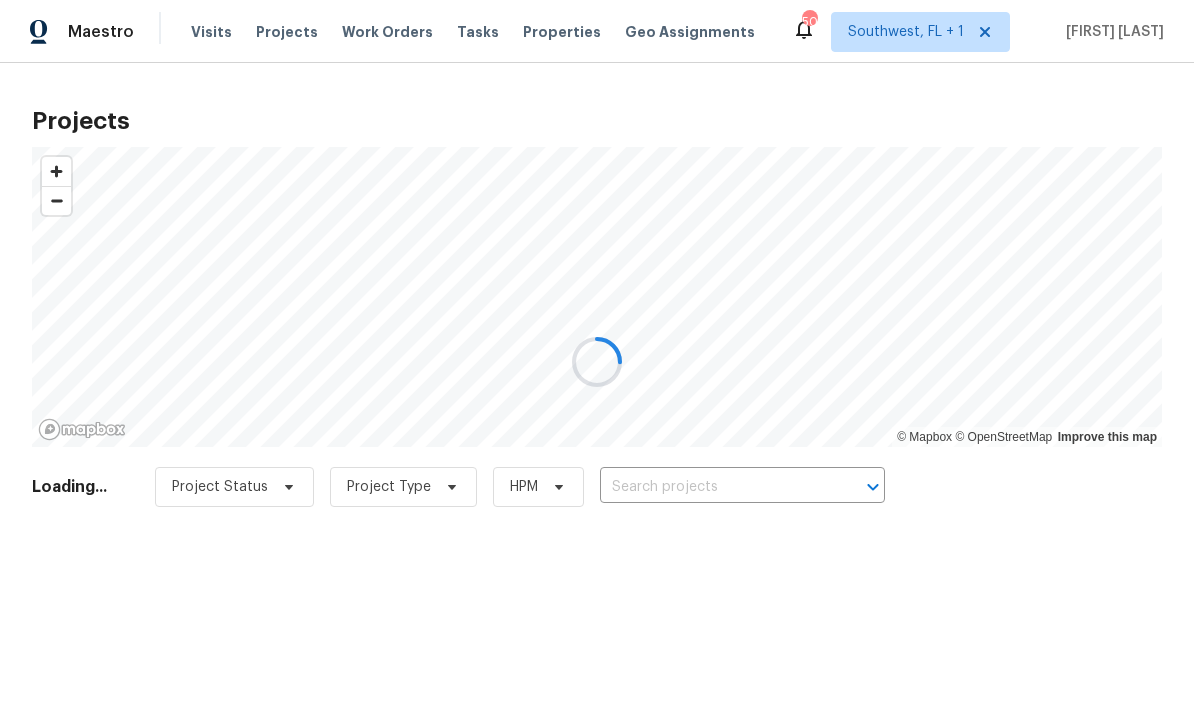 click at bounding box center [597, 362] 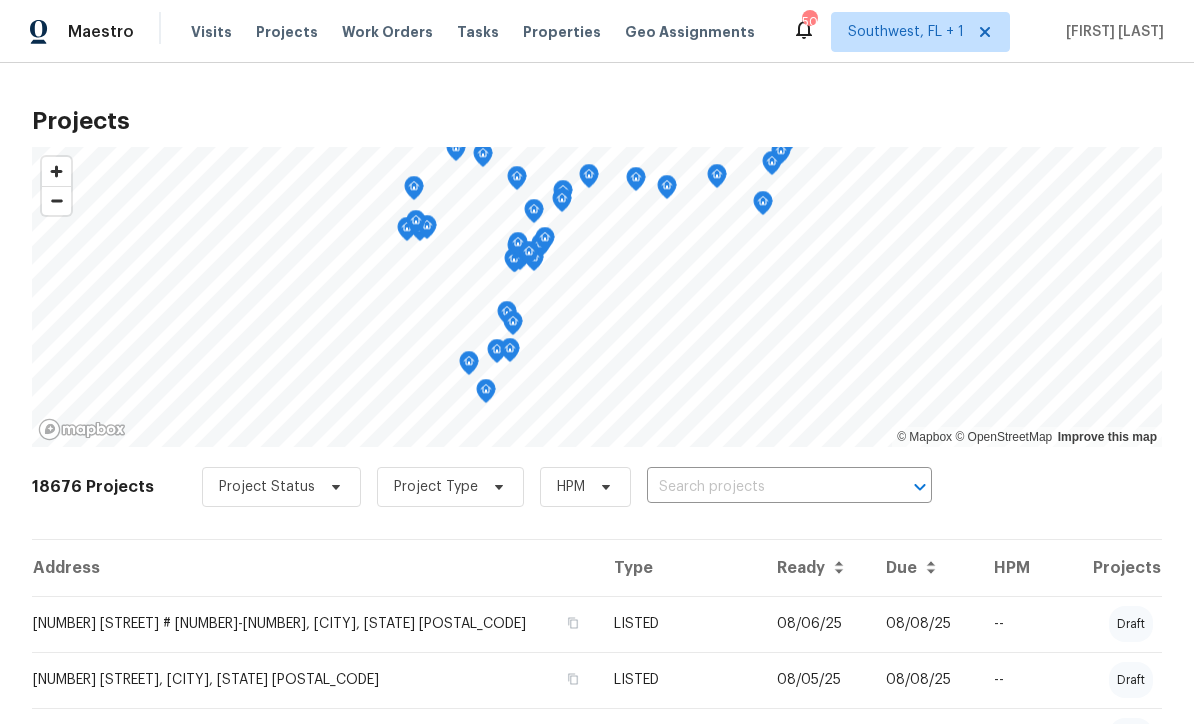 click at bounding box center [761, 487] 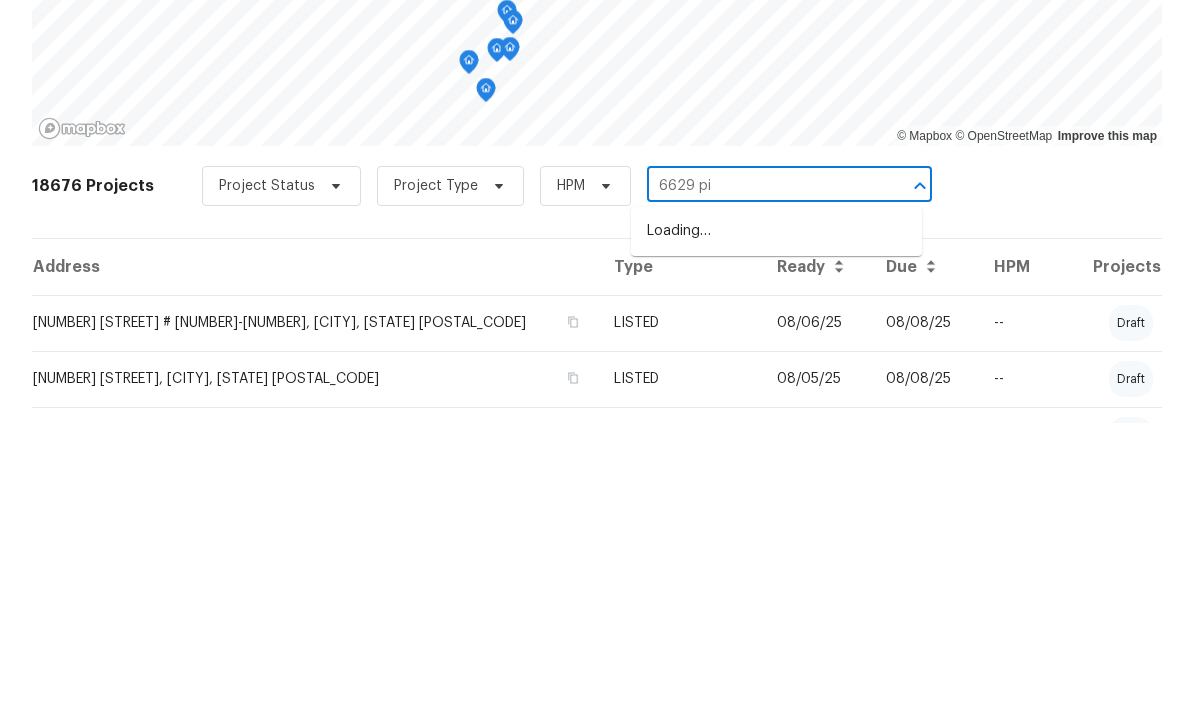type on "6629 pin" 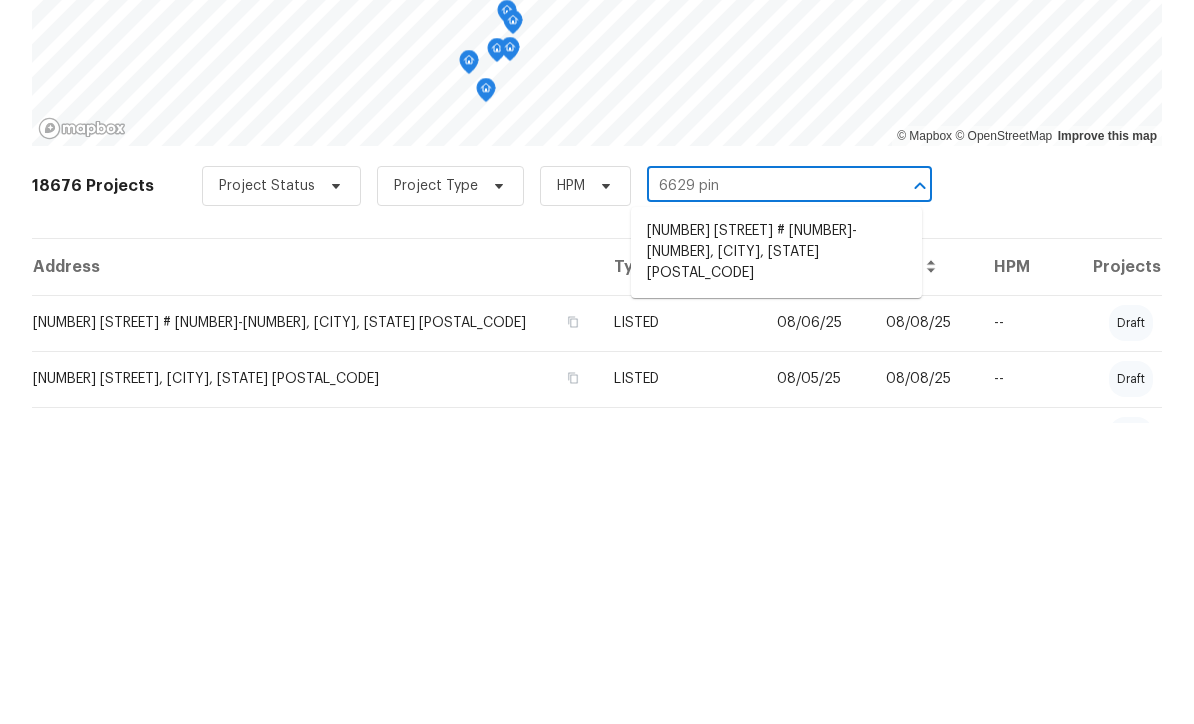 click on "[NUMBER] [STREET] # [NUMBER]-[NUMBER], [CITY], [STATE] [POSTAL_CODE]" at bounding box center [776, 553] 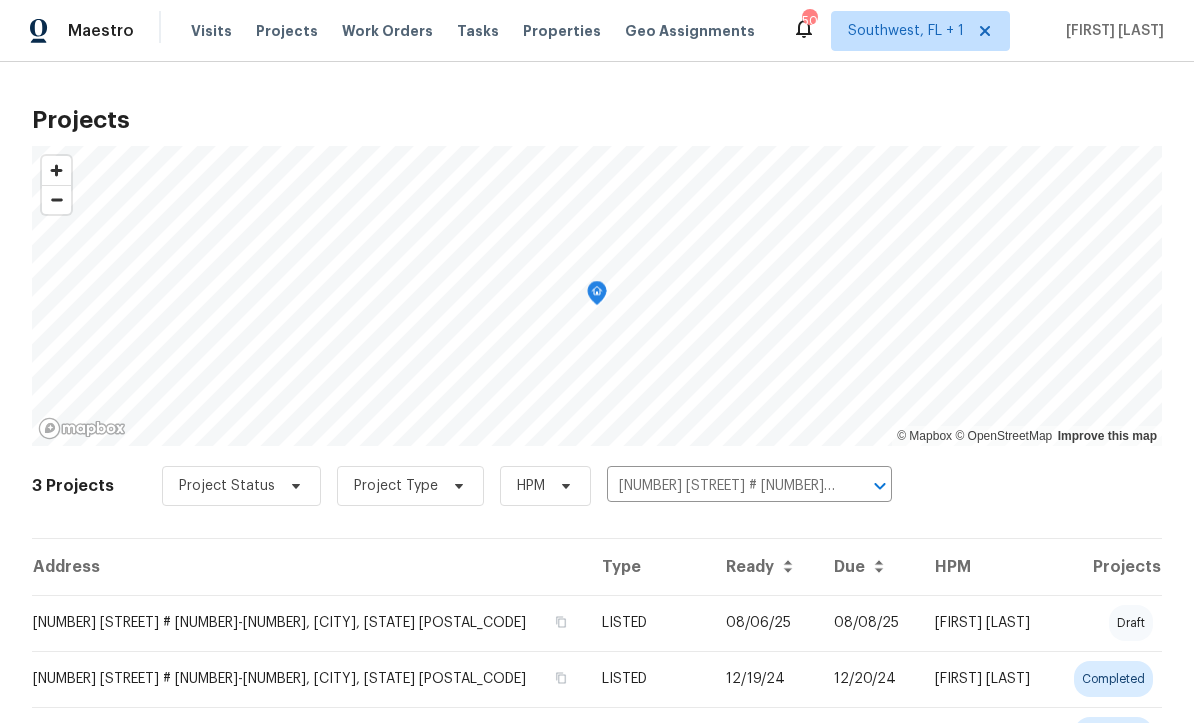 scroll, scrollTop: 1, scrollLeft: 0, axis: vertical 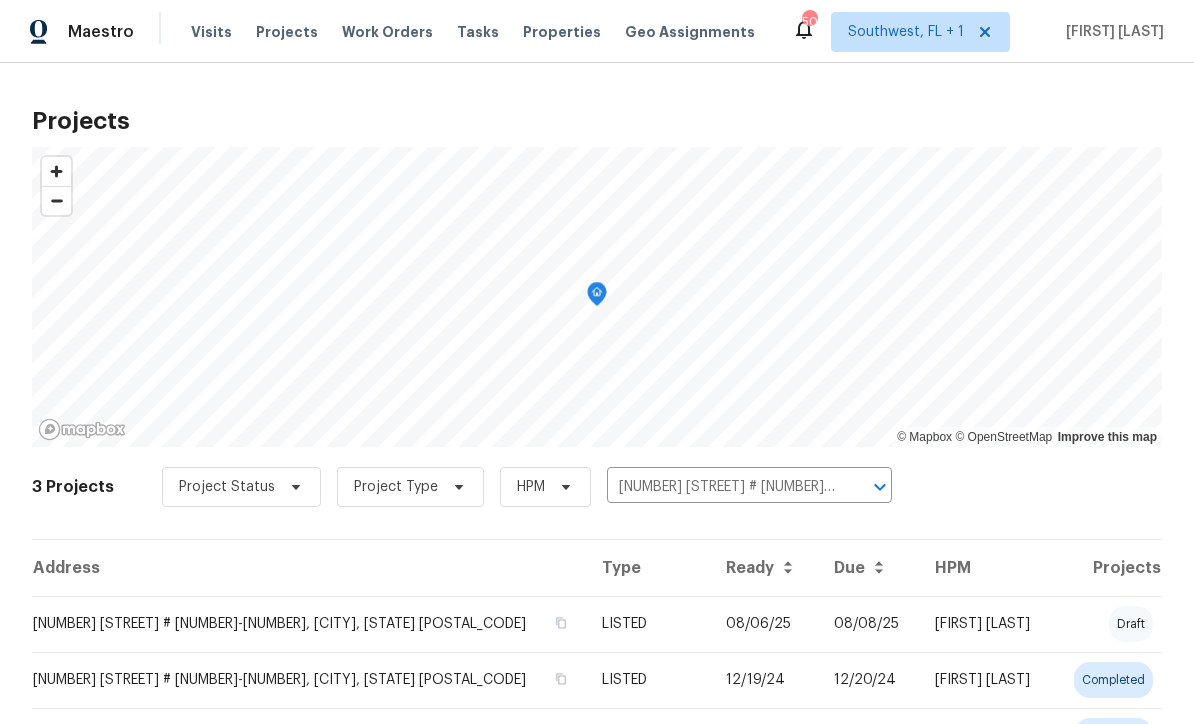 click on "LISTED" at bounding box center [648, 624] 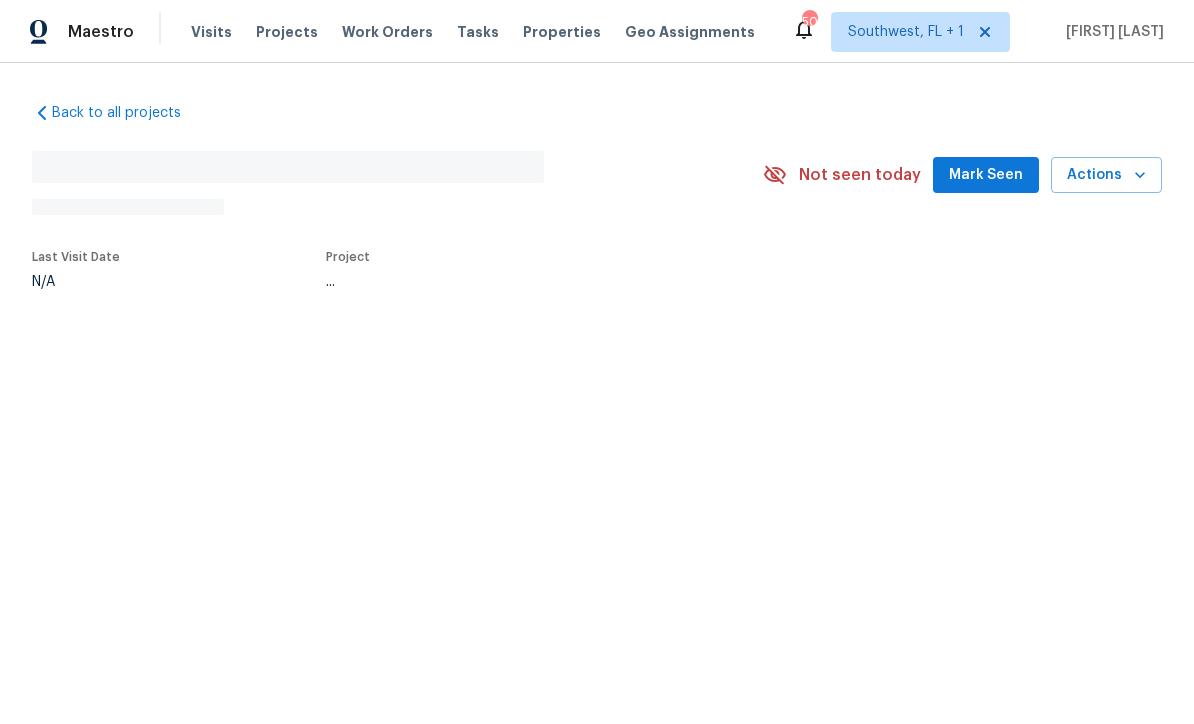 scroll, scrollTop: 0, scrollLeft: 0, axis: both 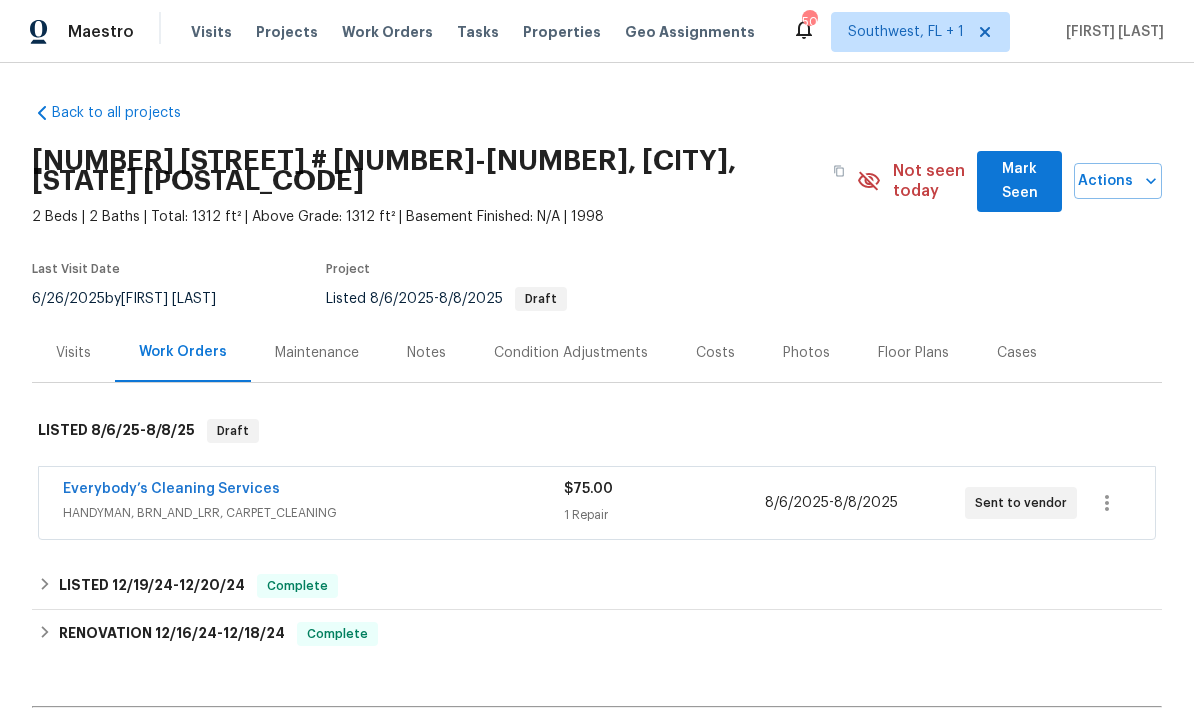 click on "1 Repair" at bounding box center [664, 515] 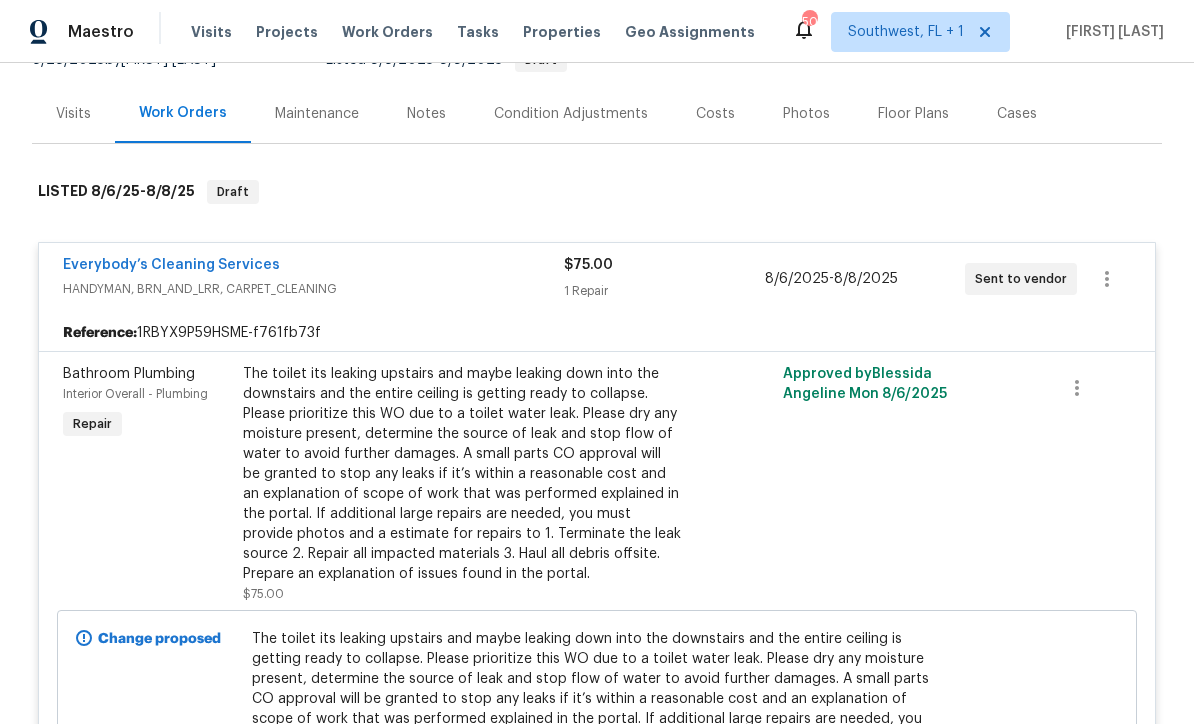 scroll, scrollTop: 230, scrollLeft: 0, axis: vertical 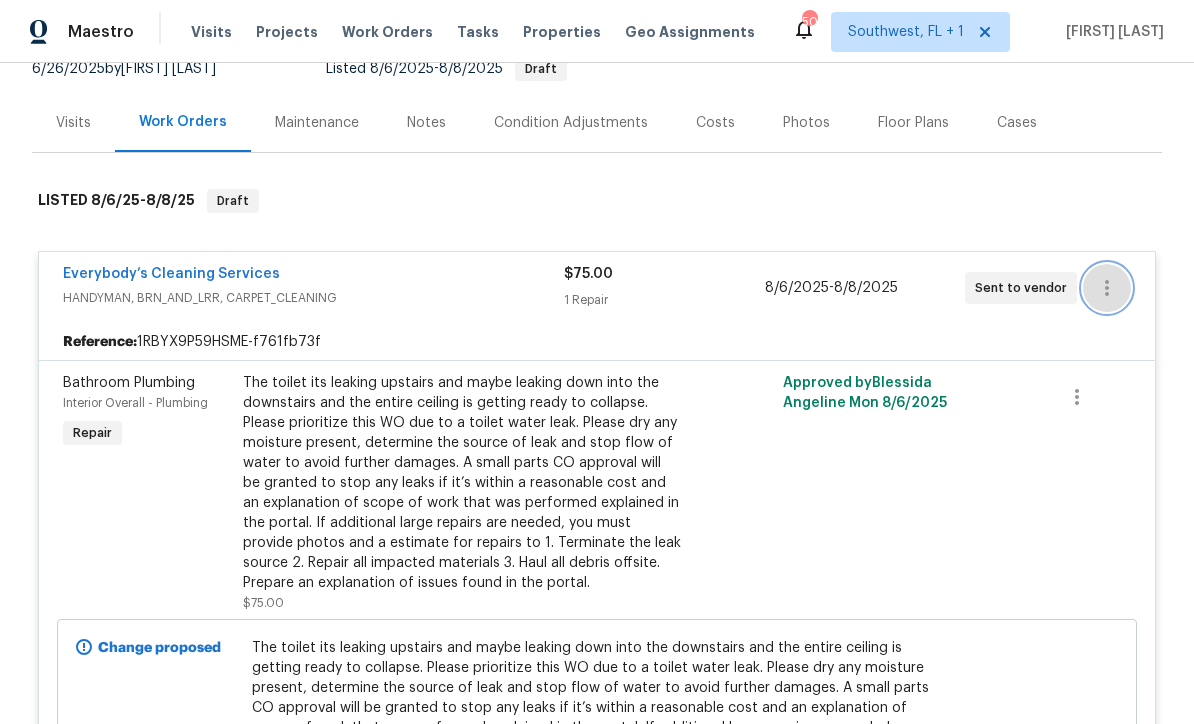 click at bounding box center [1107, 288] 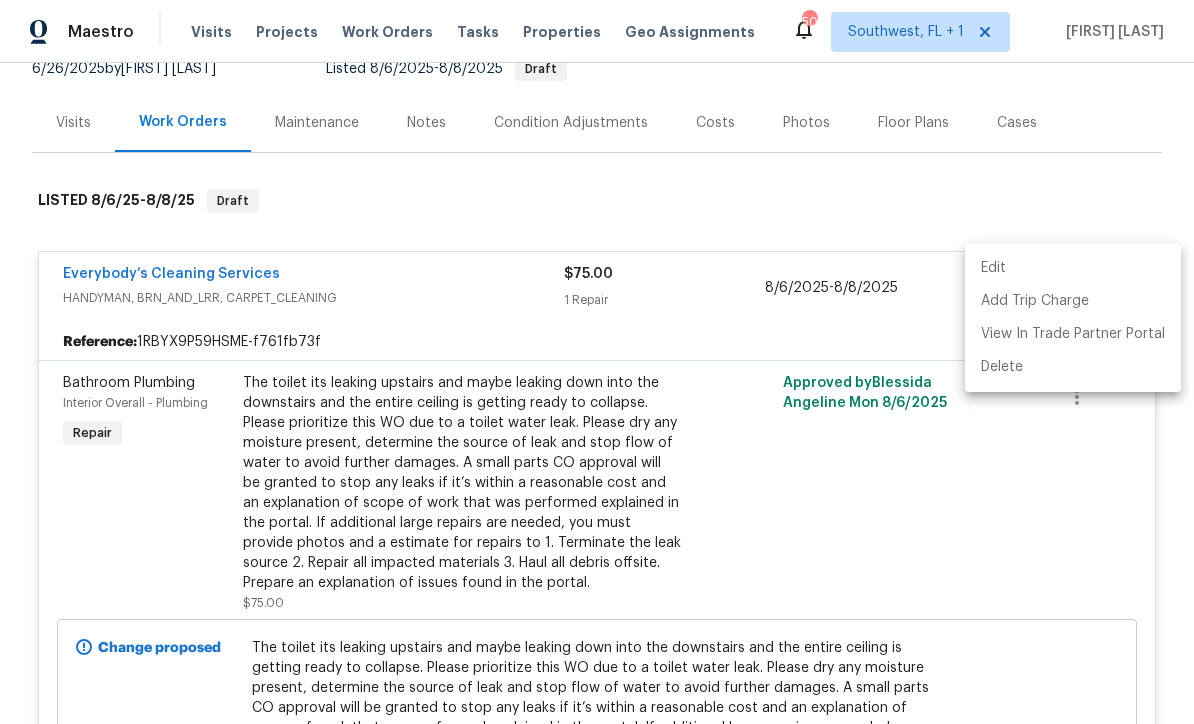 click on "Edit" at bounding box center [1073, 268] 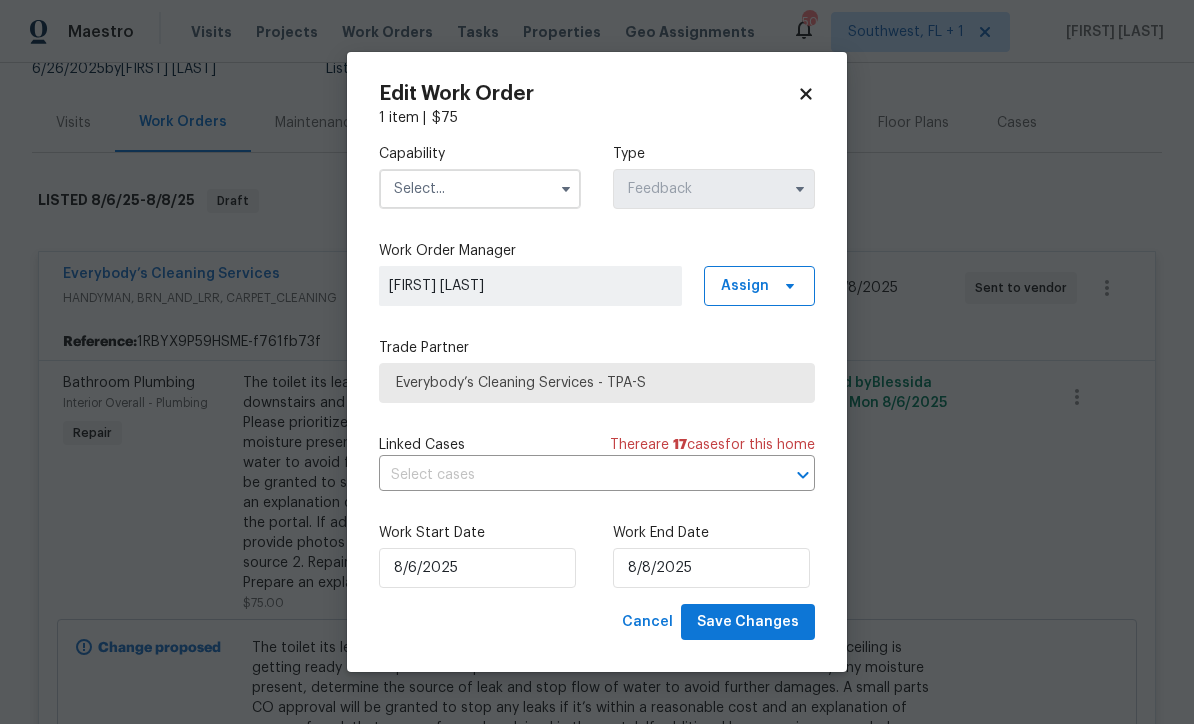 click at bounding box center [480, 189] 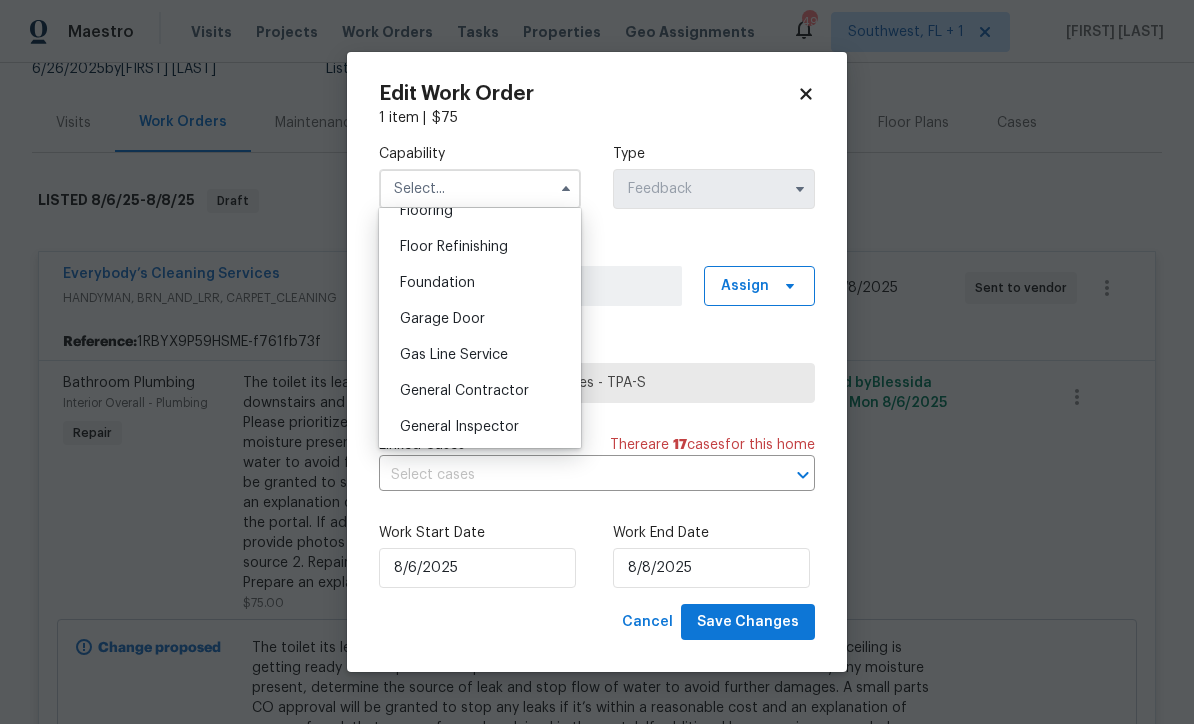 scroll, scrollTop: 795, scrollLeft: 0, axis: vertical 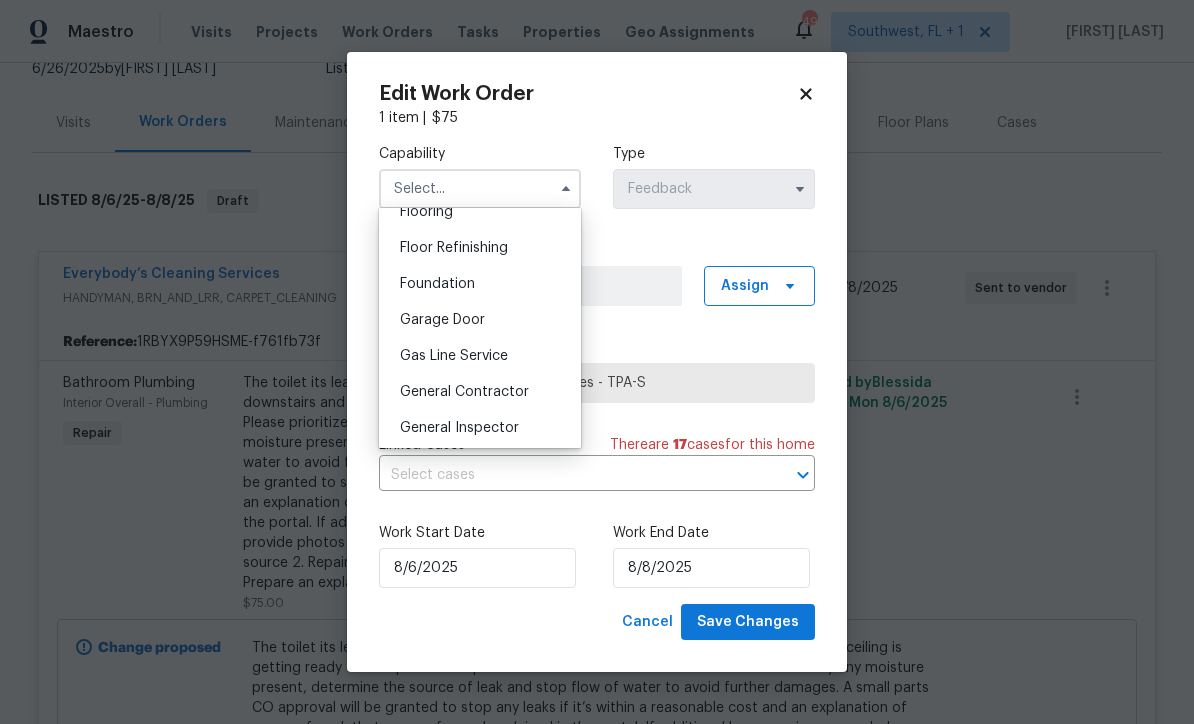 click on "General Contractor" at bounding box center (464, 392) 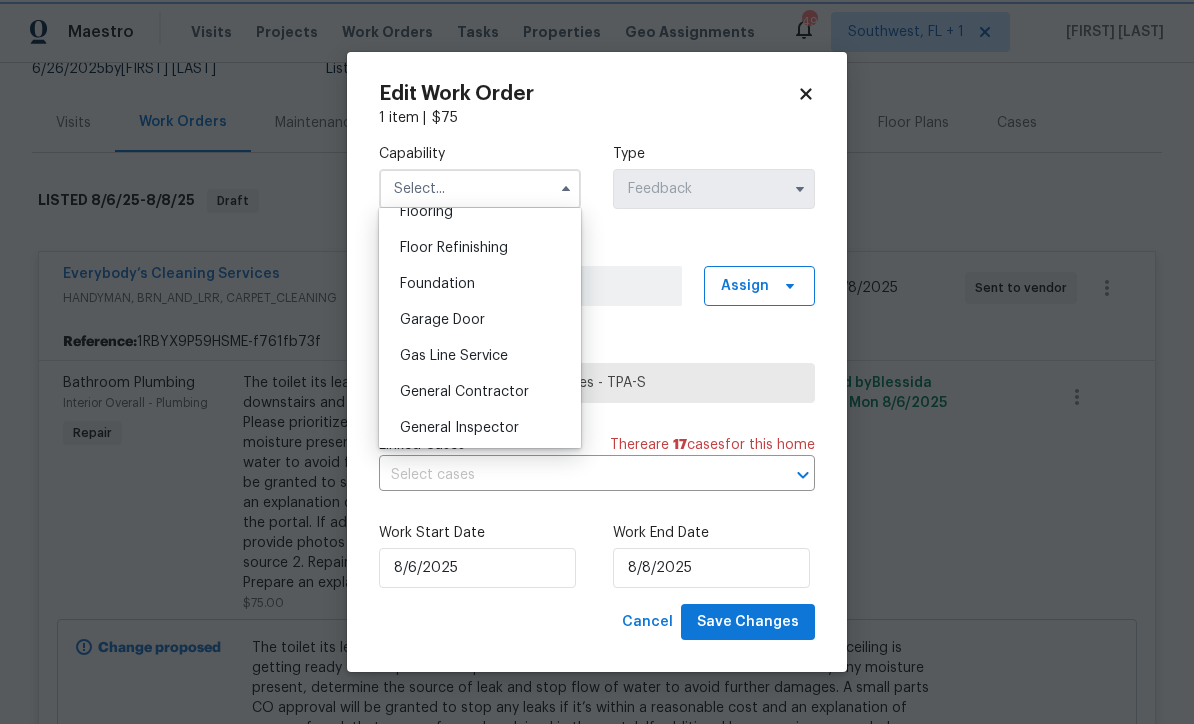 type on "General Contractor" 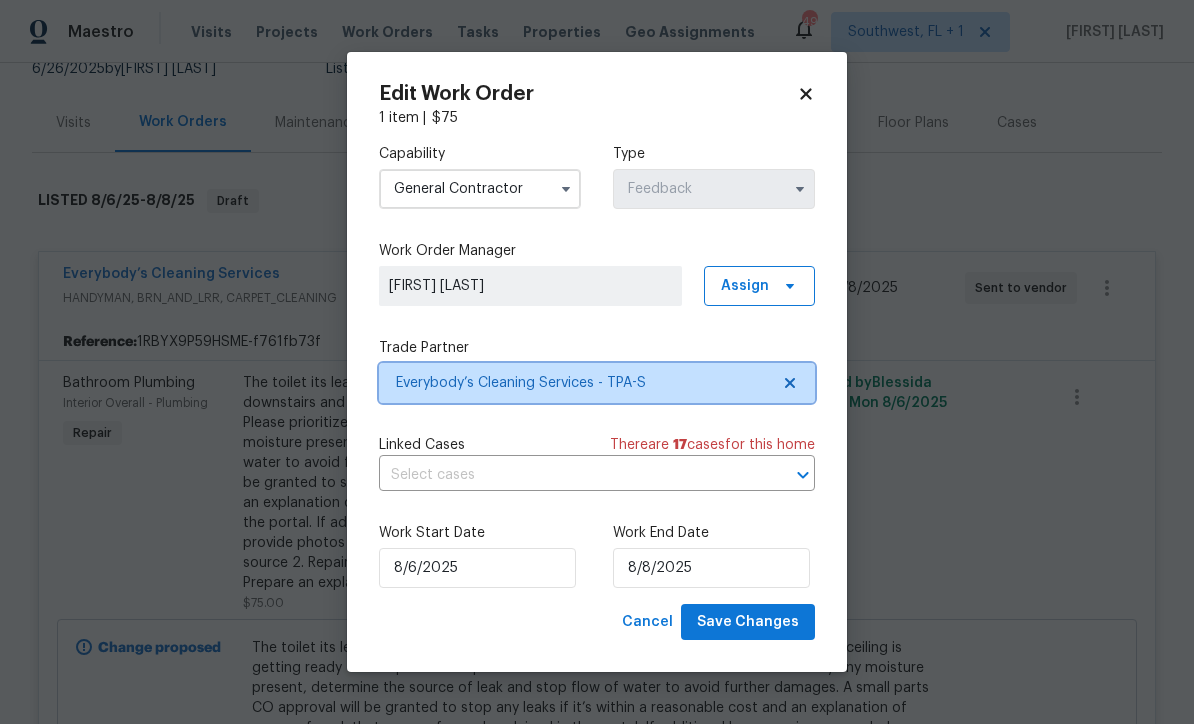 click on "Everybody’s Cleaning Services - TPA-S" at bounding box center (582, 383) 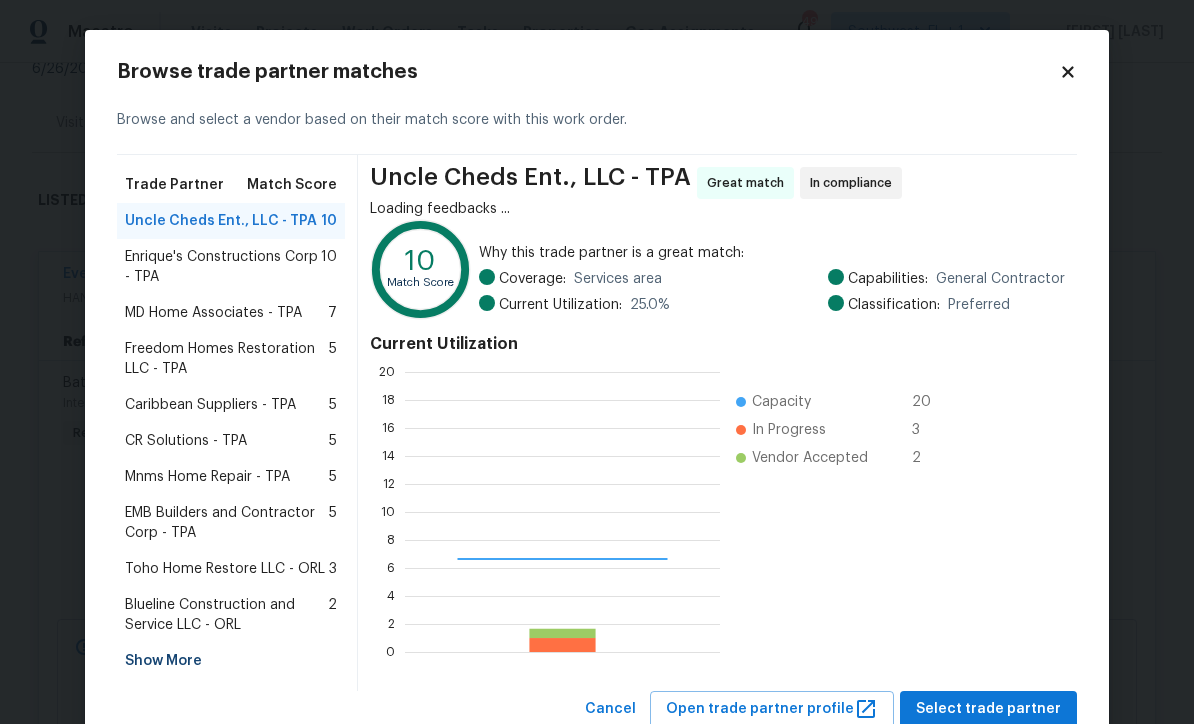 scroll, scrollTop: 2, scrollLeft: 2, axis: both 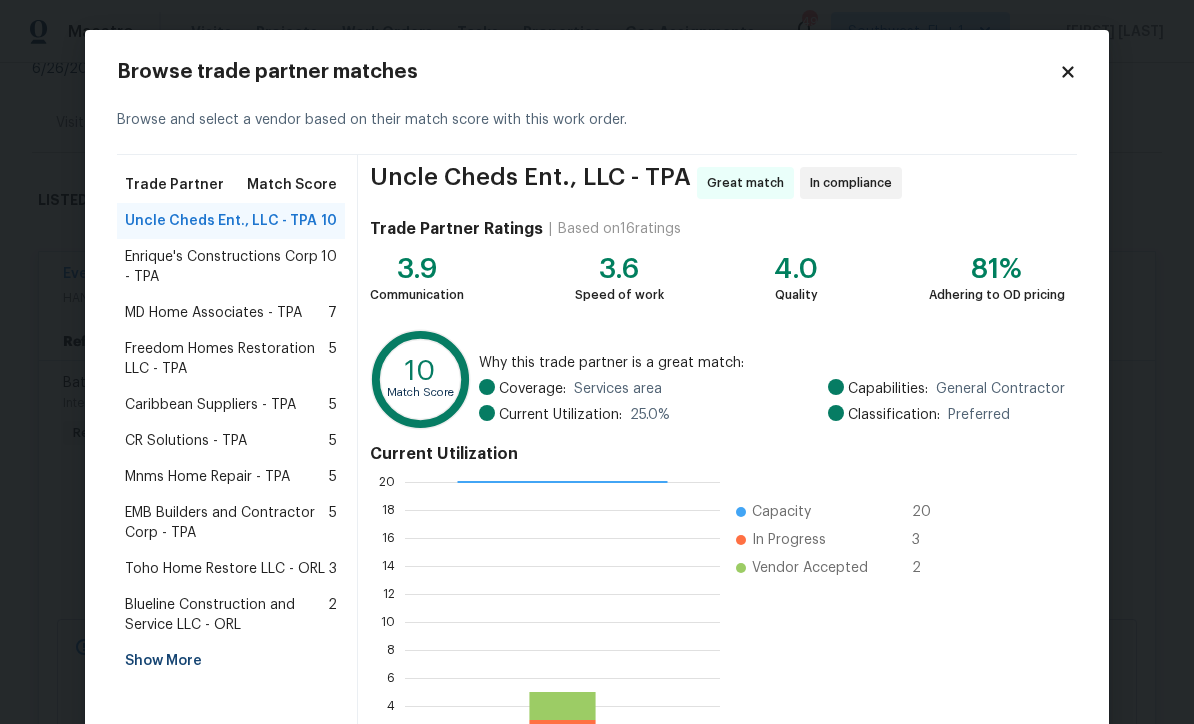 click on "Show More" at bounding box center (231, 661) 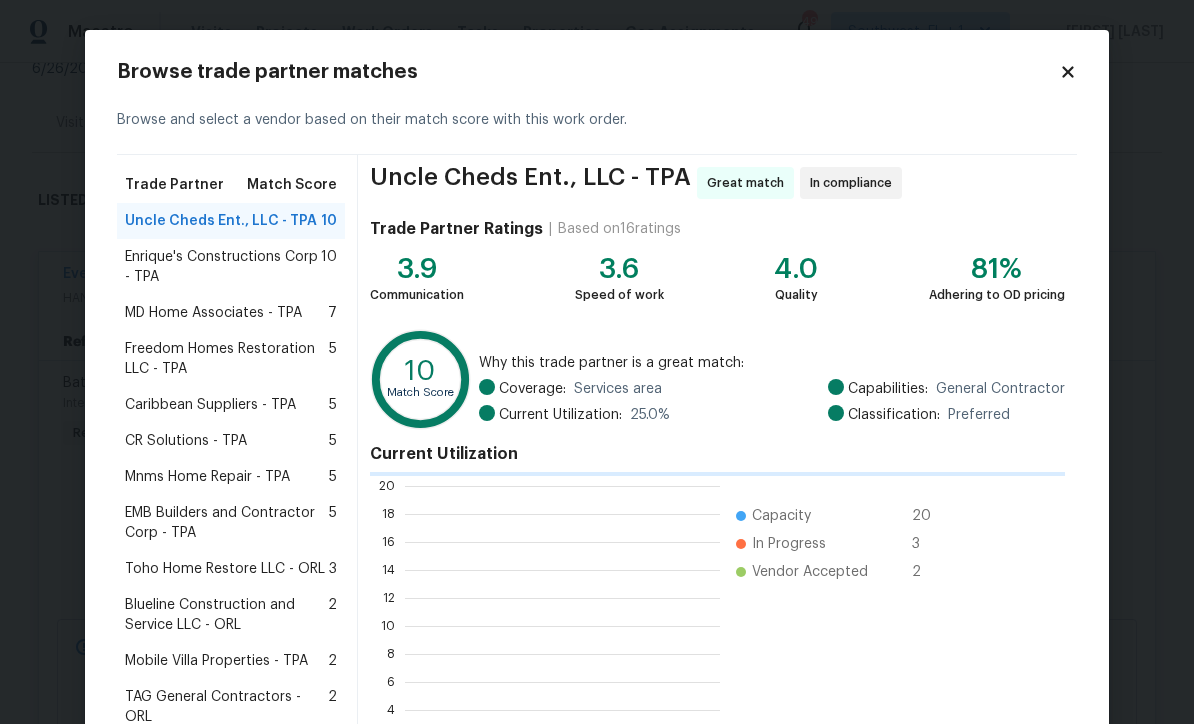 scroll, scrollTop: 2, scrollLeft: 2, axis: both 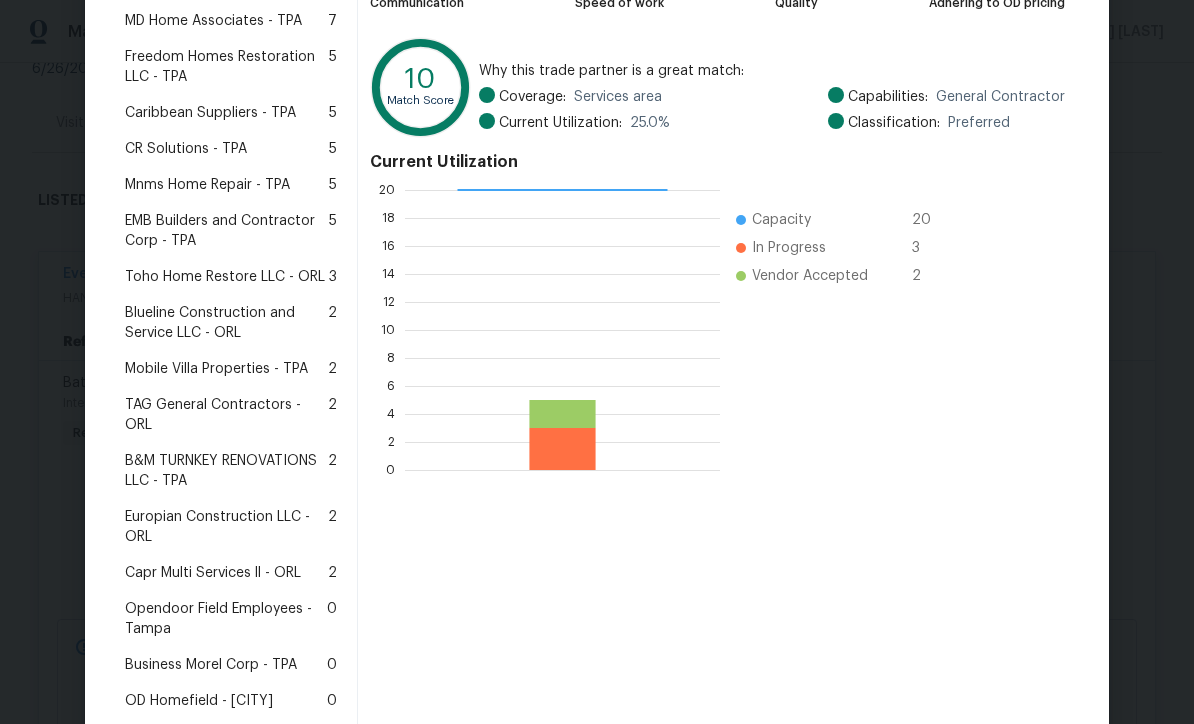 click on "Mobile Villa Properties - TPA 2" at bounding box center [231, 369] 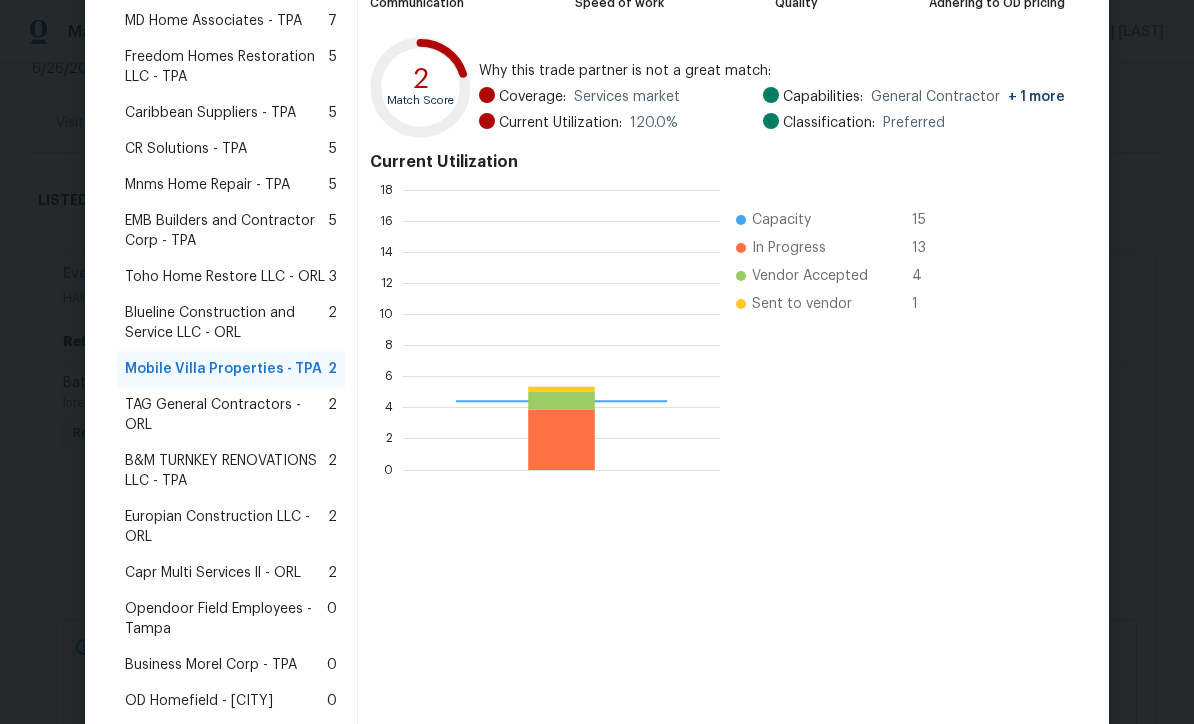 scroll, scrollTop: 2, scrollLeft: 2, axis: both 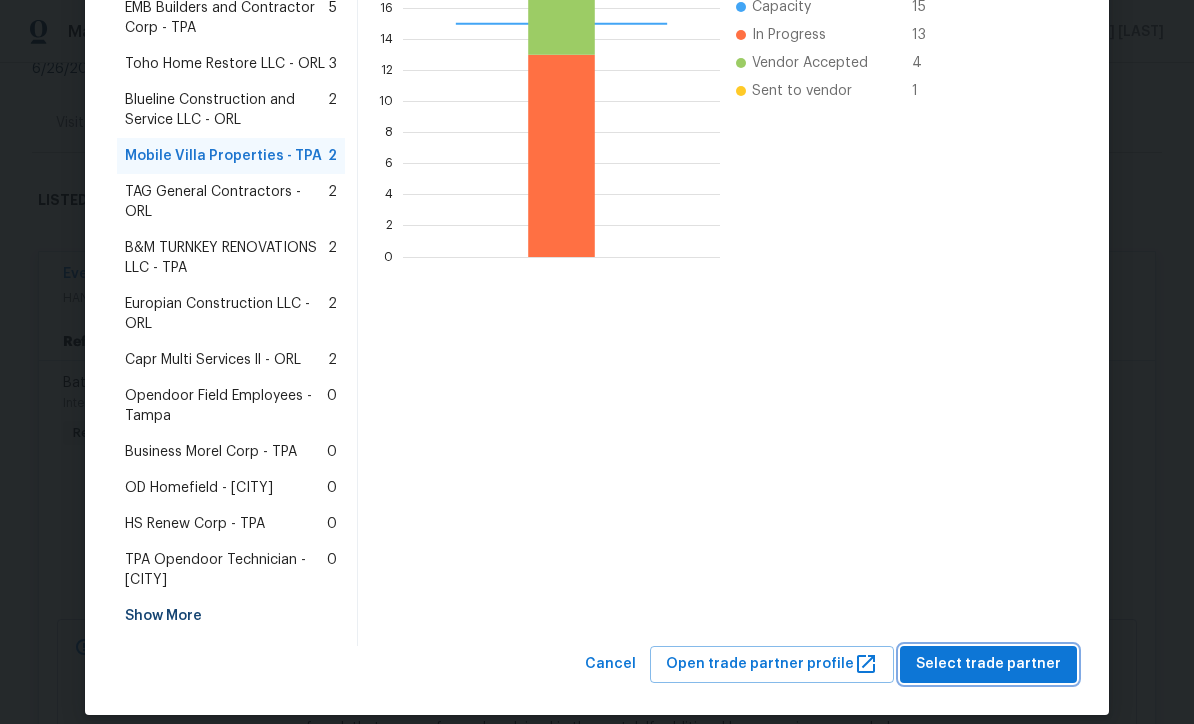 click on "Select trade partner" at bounding box center (988, 664) 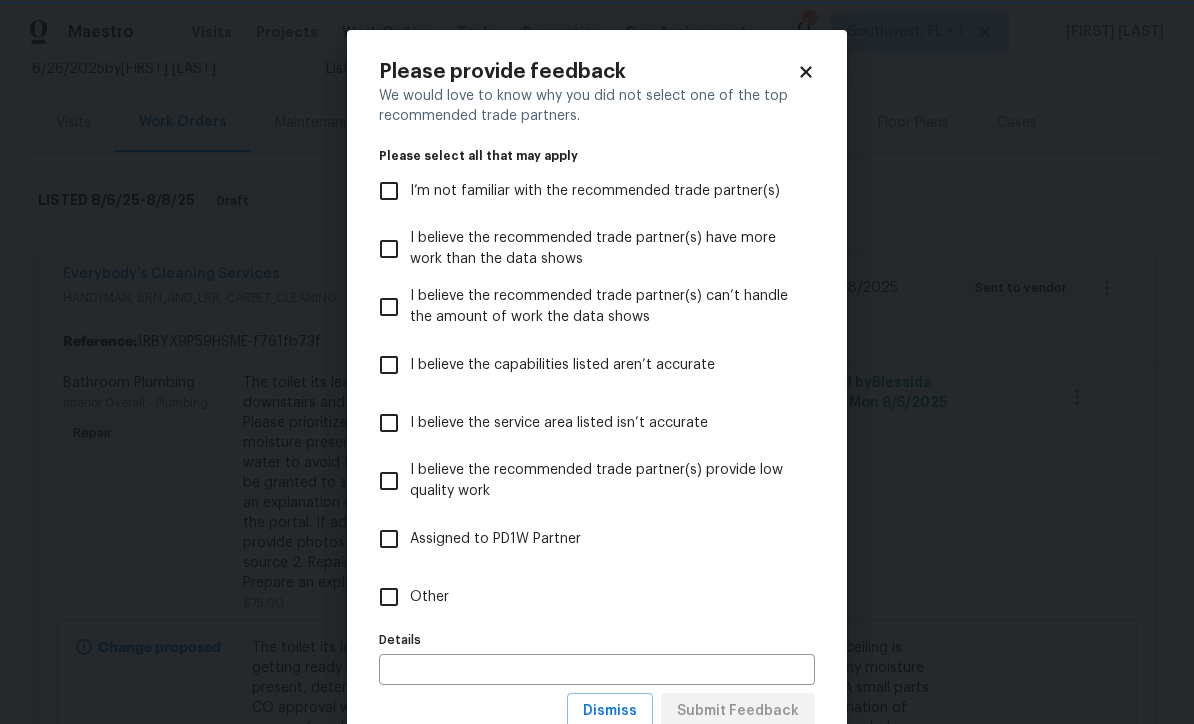 scroll, scrollTop: 0, scrollLeft: 0, axis: both 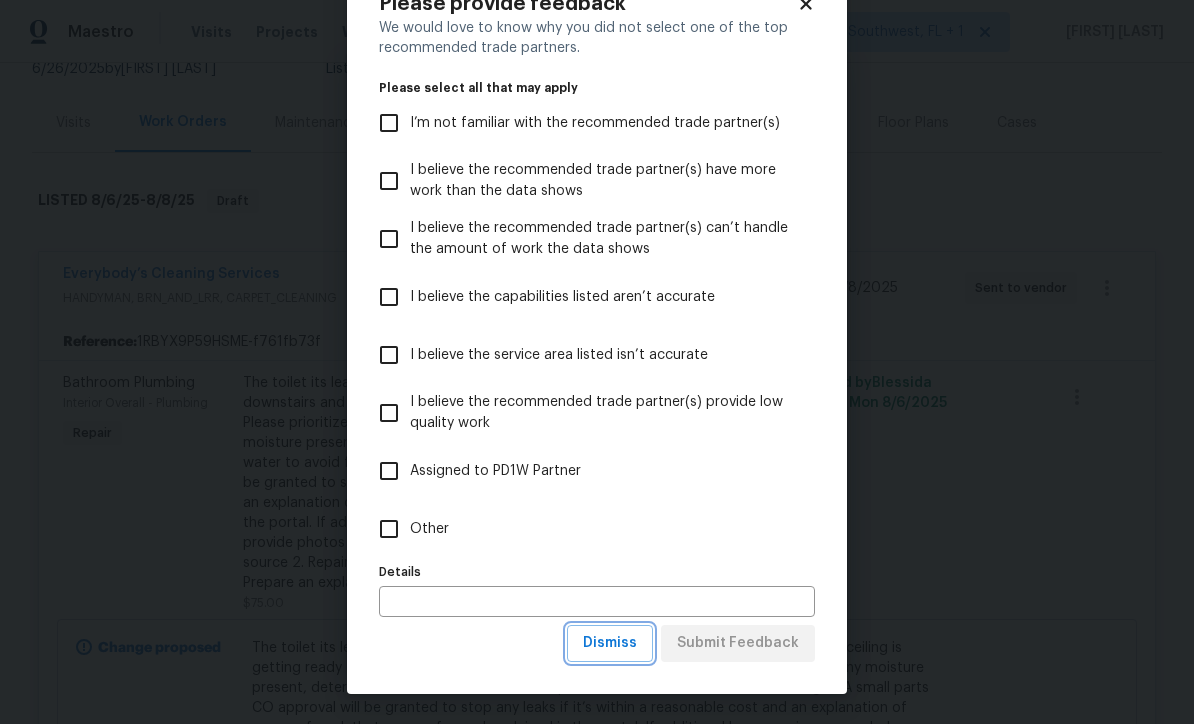 click on "Dismiss" at bounding box center (610, 643) 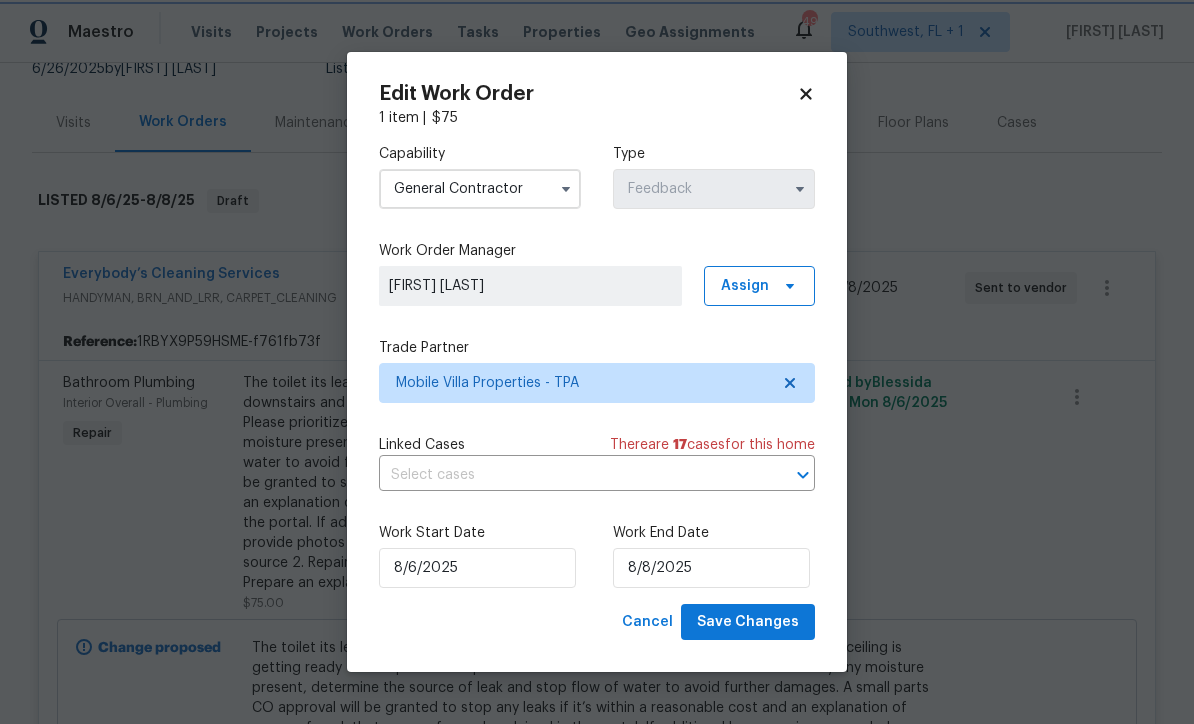 scroll, scrollTop: 0, scrollLeft: 0, axis: both 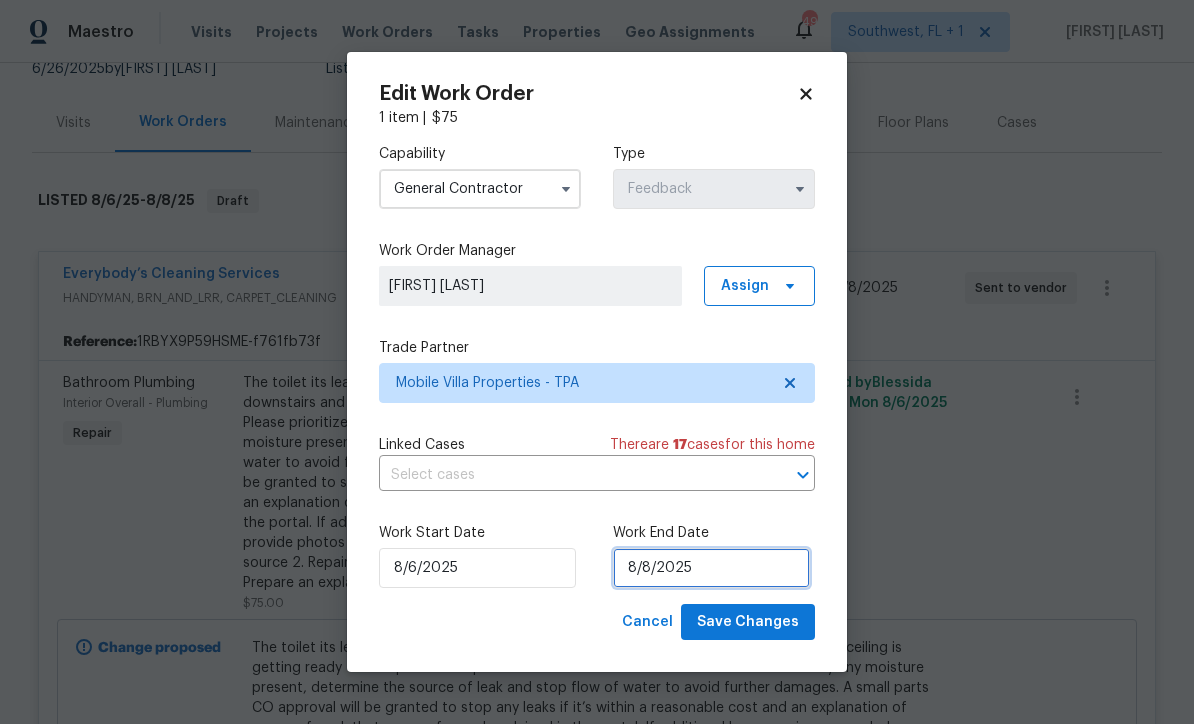 click on "8/8/2025" at bounding box center [711, 568] 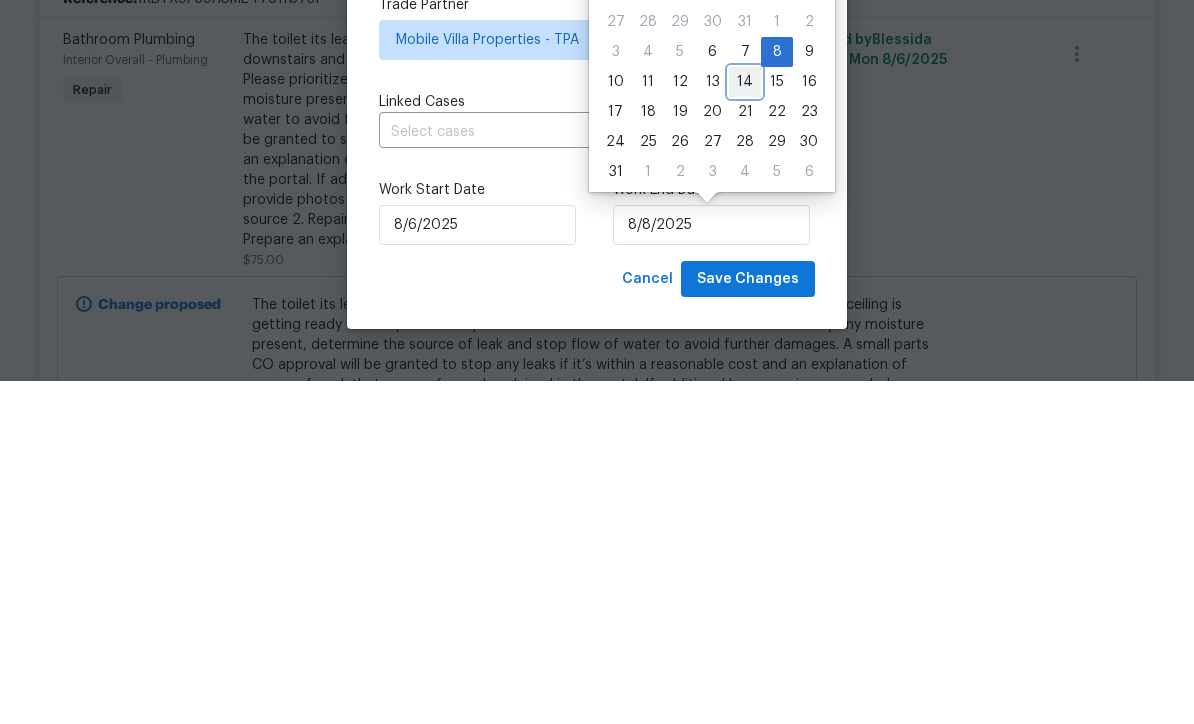click on "14" at bounding box center (745, 425) 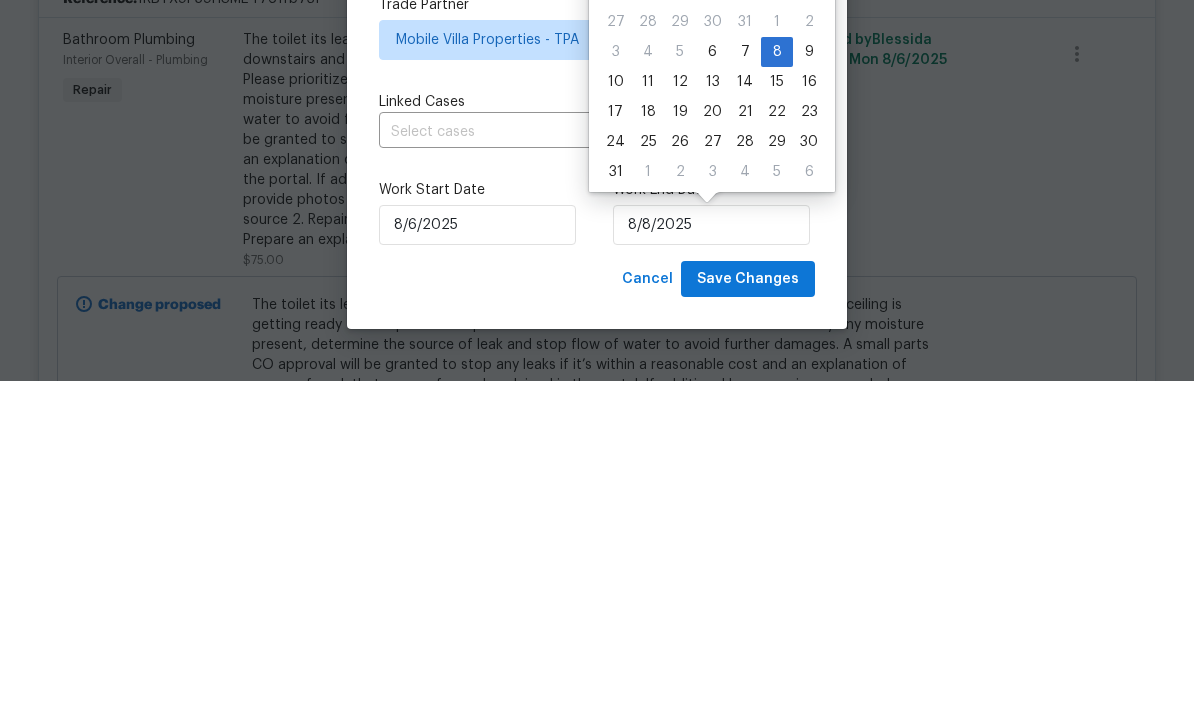 type on "8/14/2025" 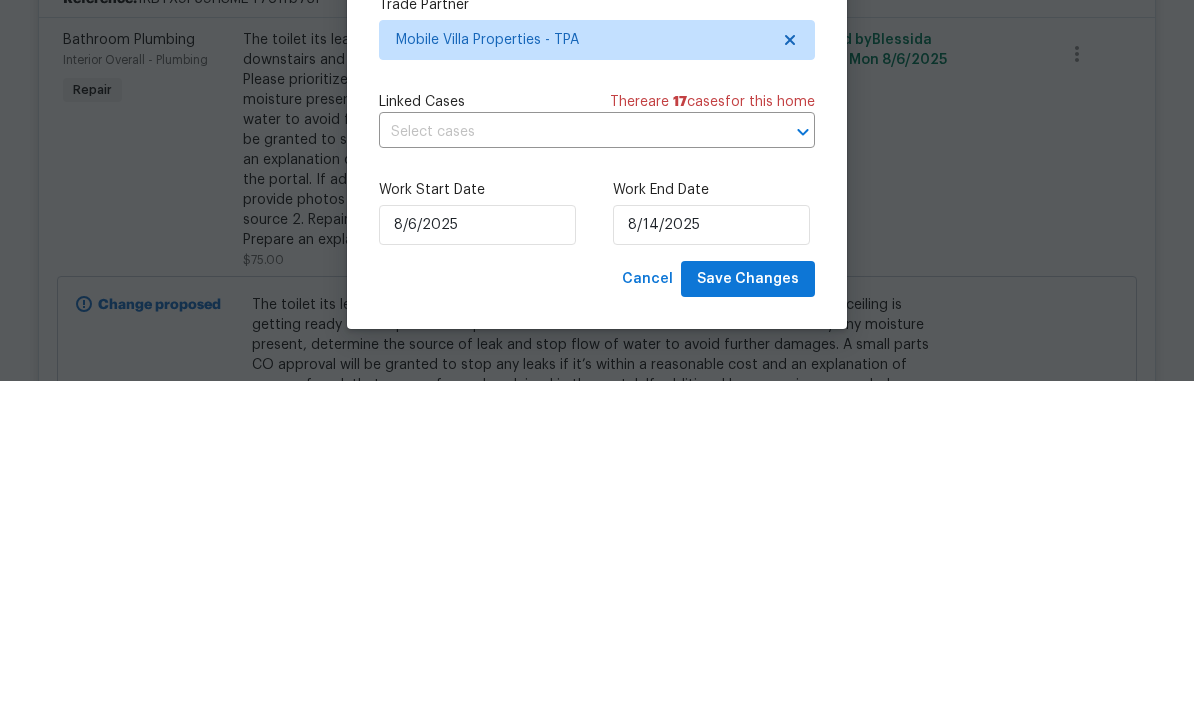 scroll, scrollTop: 66, scrollLeft: 0, axis: vertical 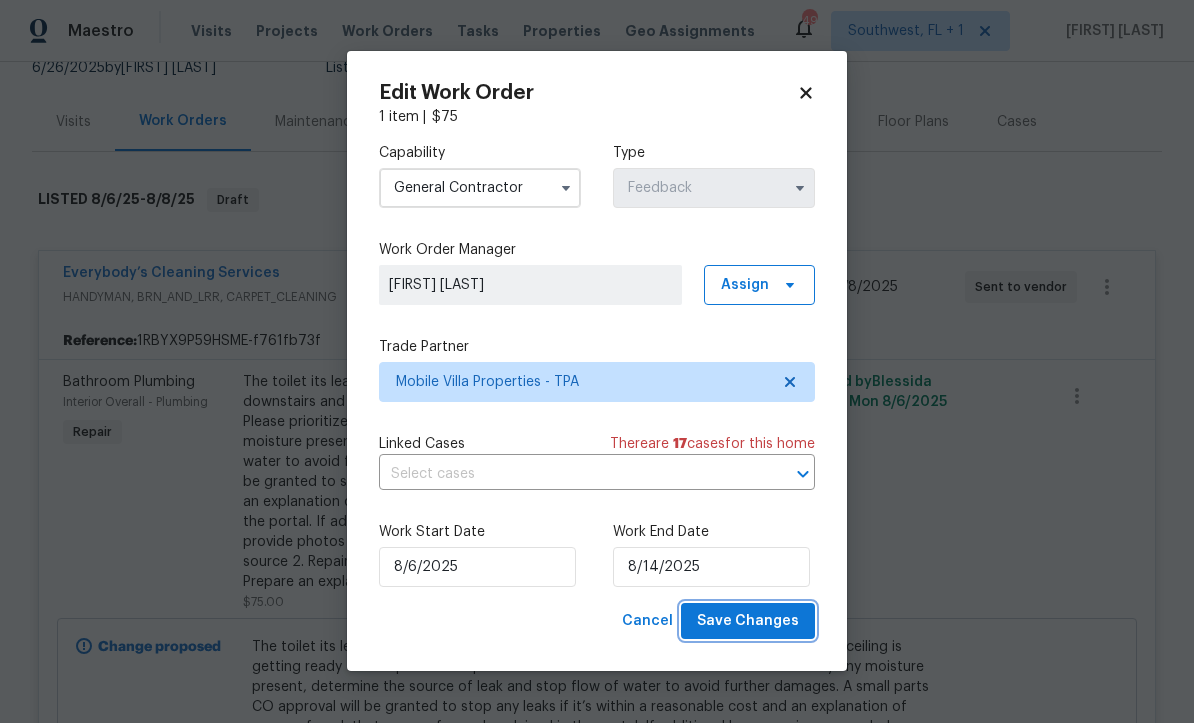 click on "Save Changes" at bounding box center (748, 622) 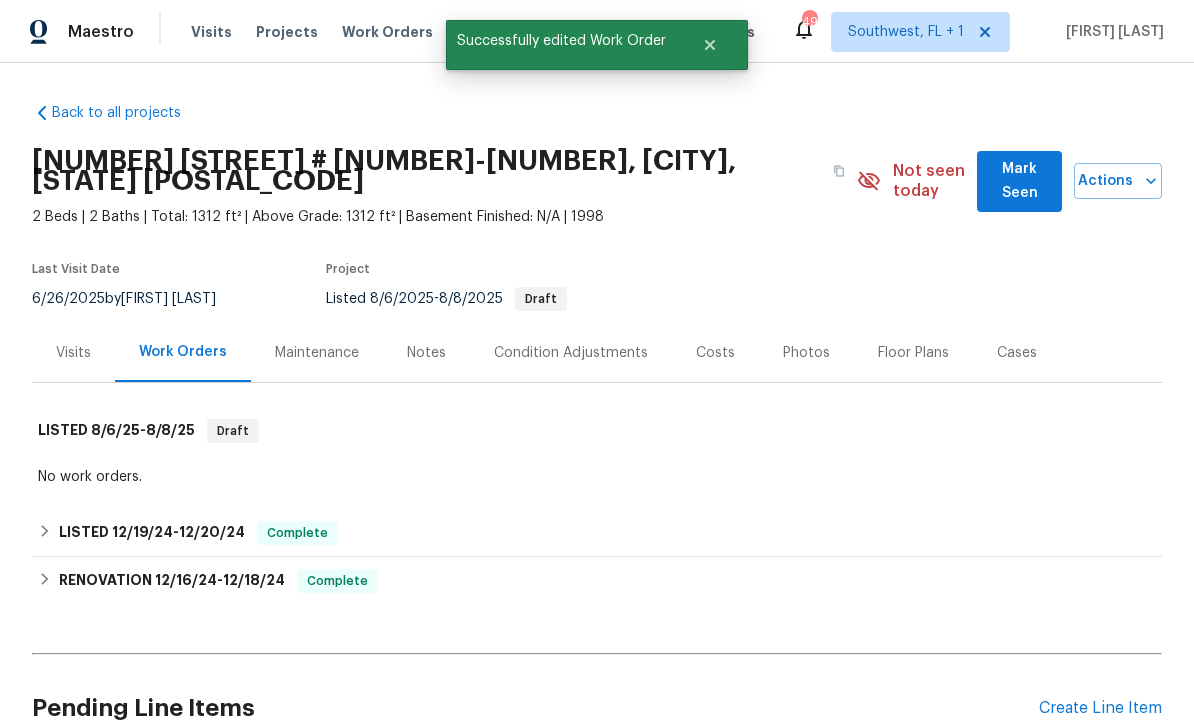 scroll, scrollTop: -1, scrollLeft: 0, axis: vertical 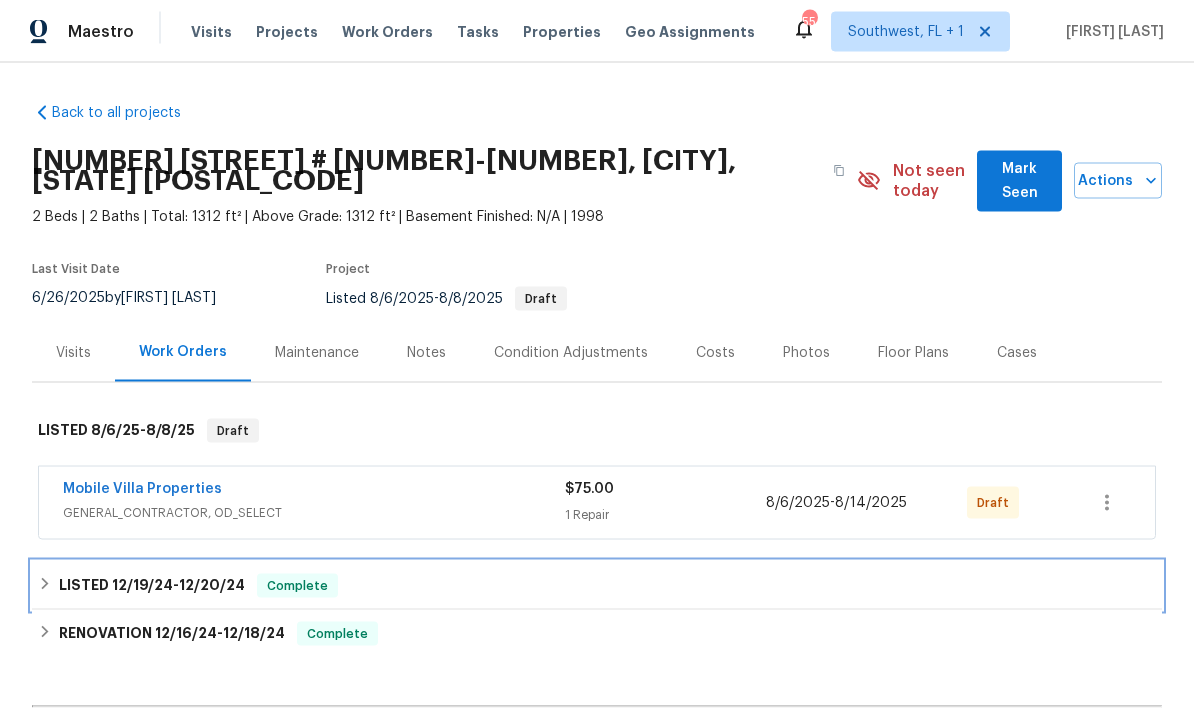 click on "LISTED [DATE] - [DATE] Complete" at bounding box center (597, 586) 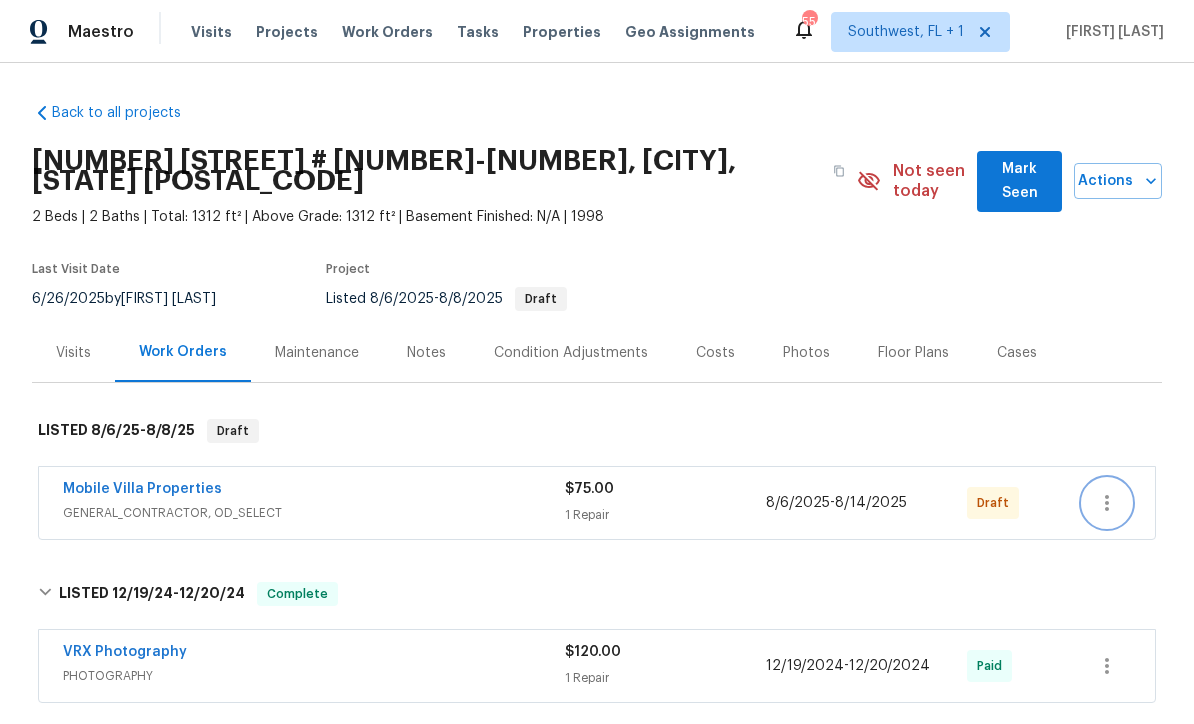 click 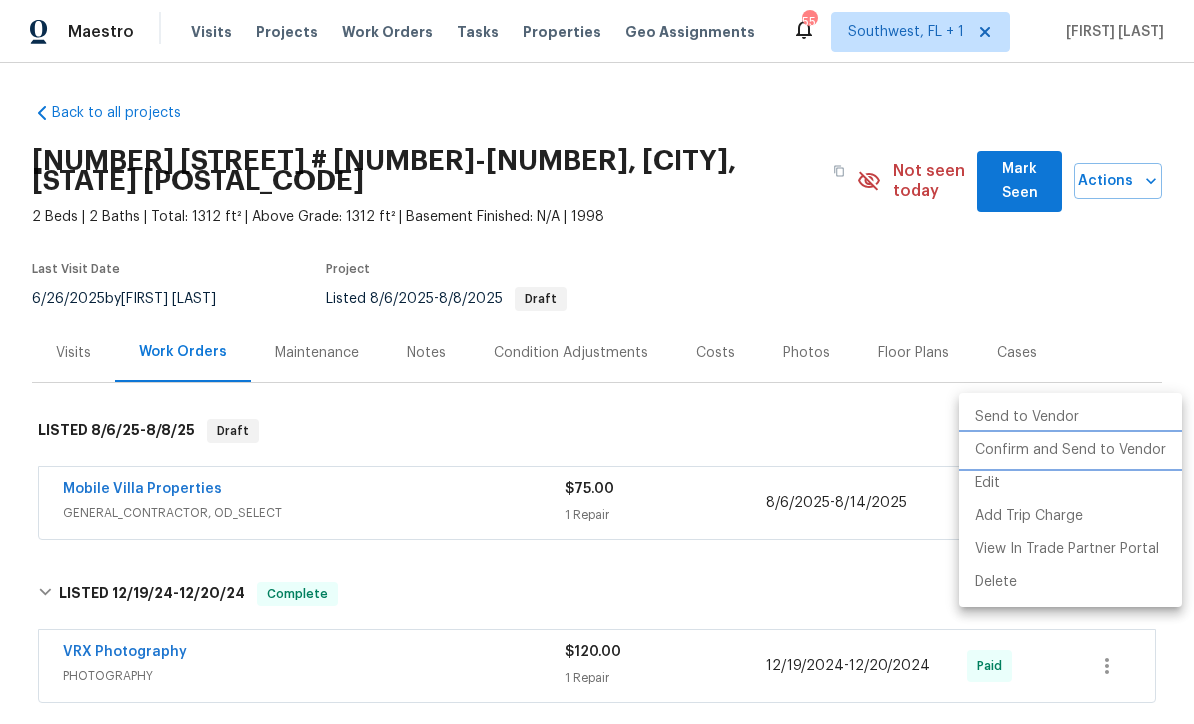 click on "Confirm and Send to Vendor" at bounding box center [1070, 450] 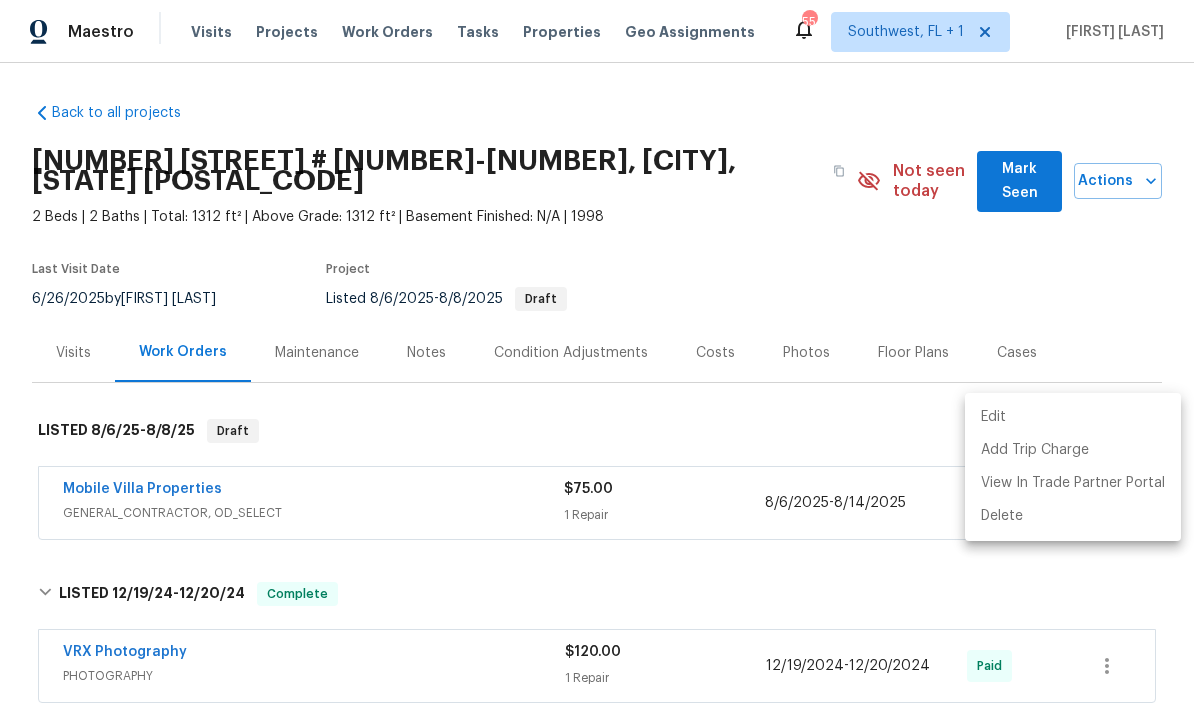 click at bounding box center (597, 362) 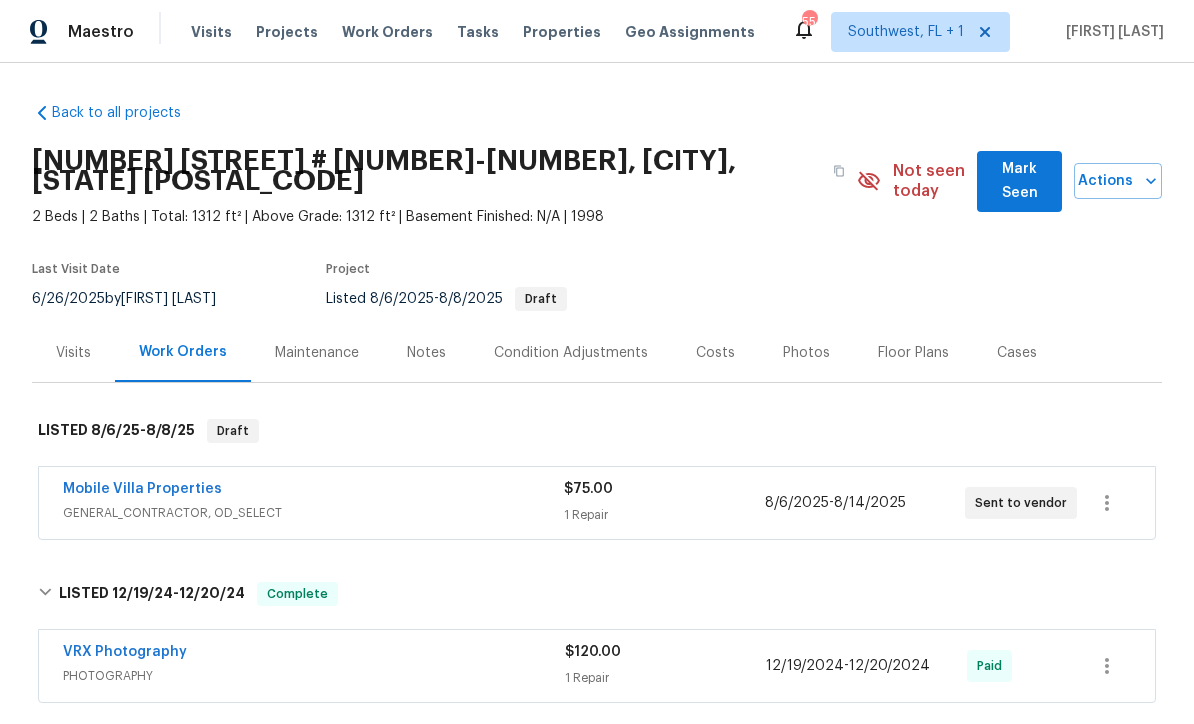 click on "Actions" at bounding box center (1118, 181) 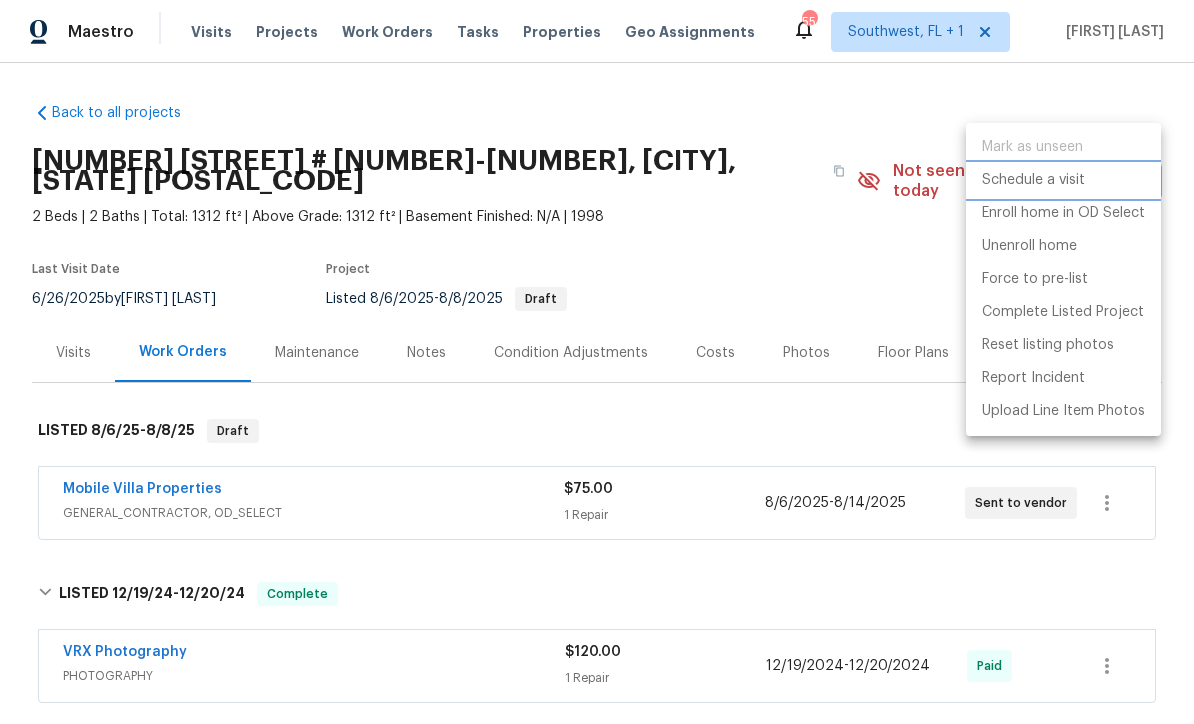 click on "Schedule a visit" at bounding box center (1033, 180) 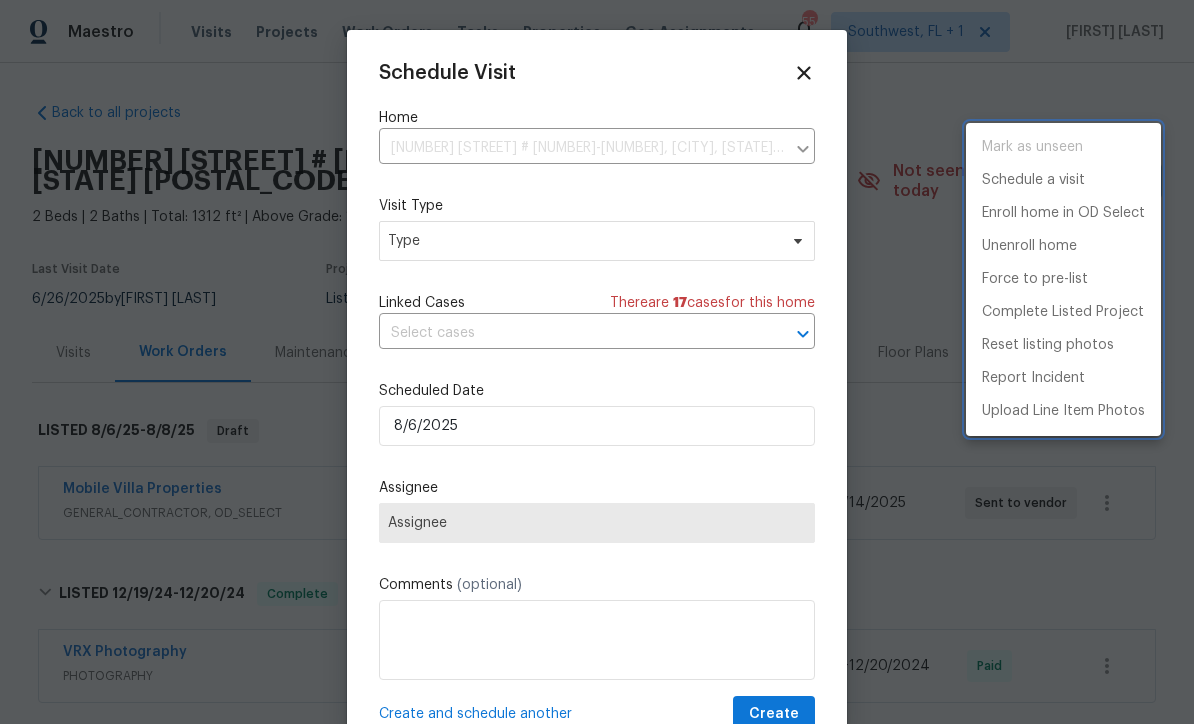 click at bounding box center [597, 362] 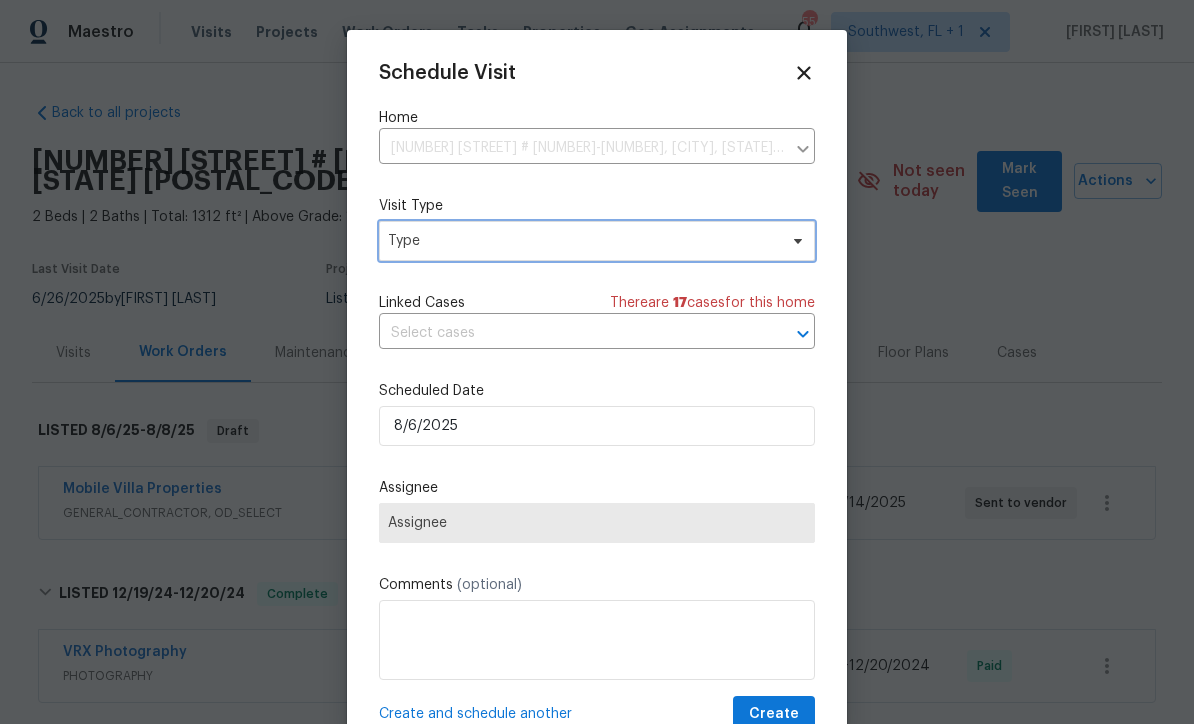 click on "Type" at bounding box center (582, 241) 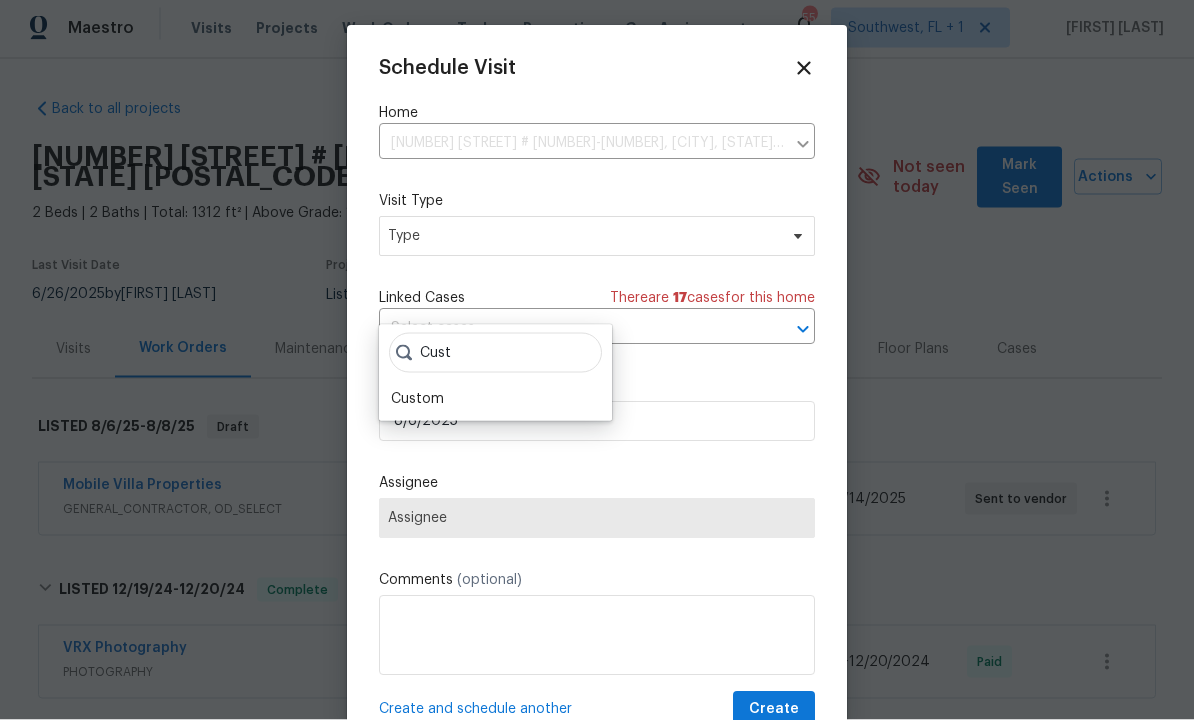 scroll, scrollTop: 66, scrollLeft: 0, axis: vertical 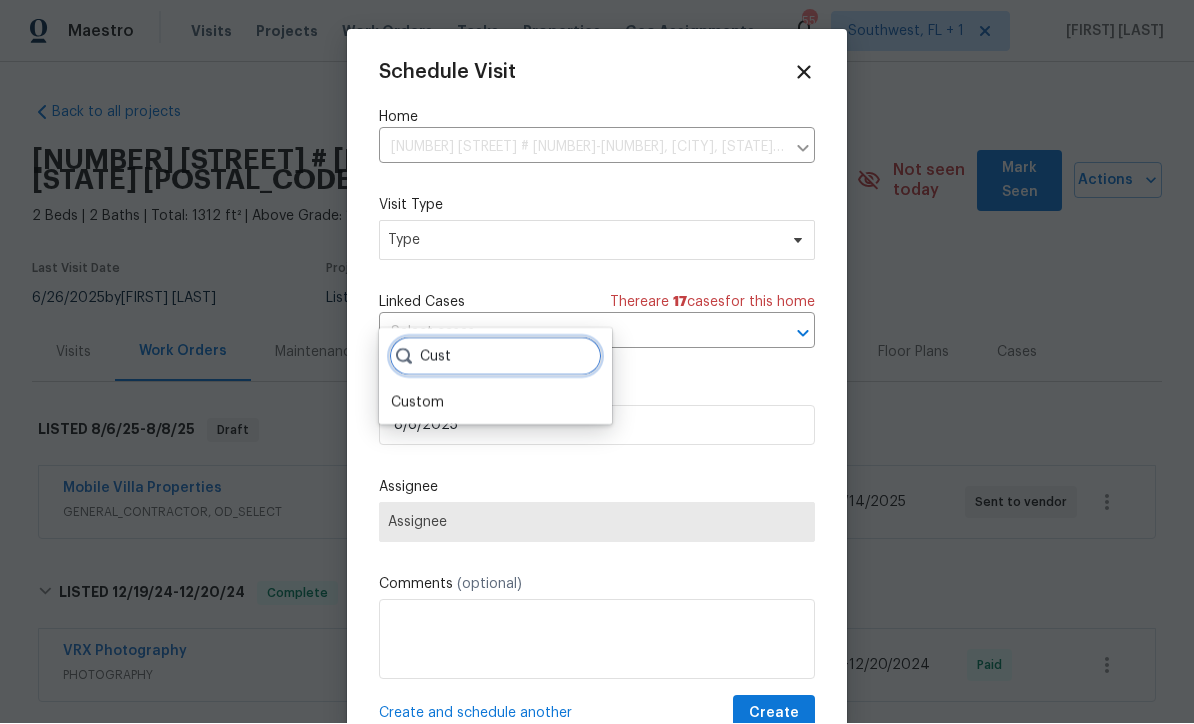 type on "Cust" 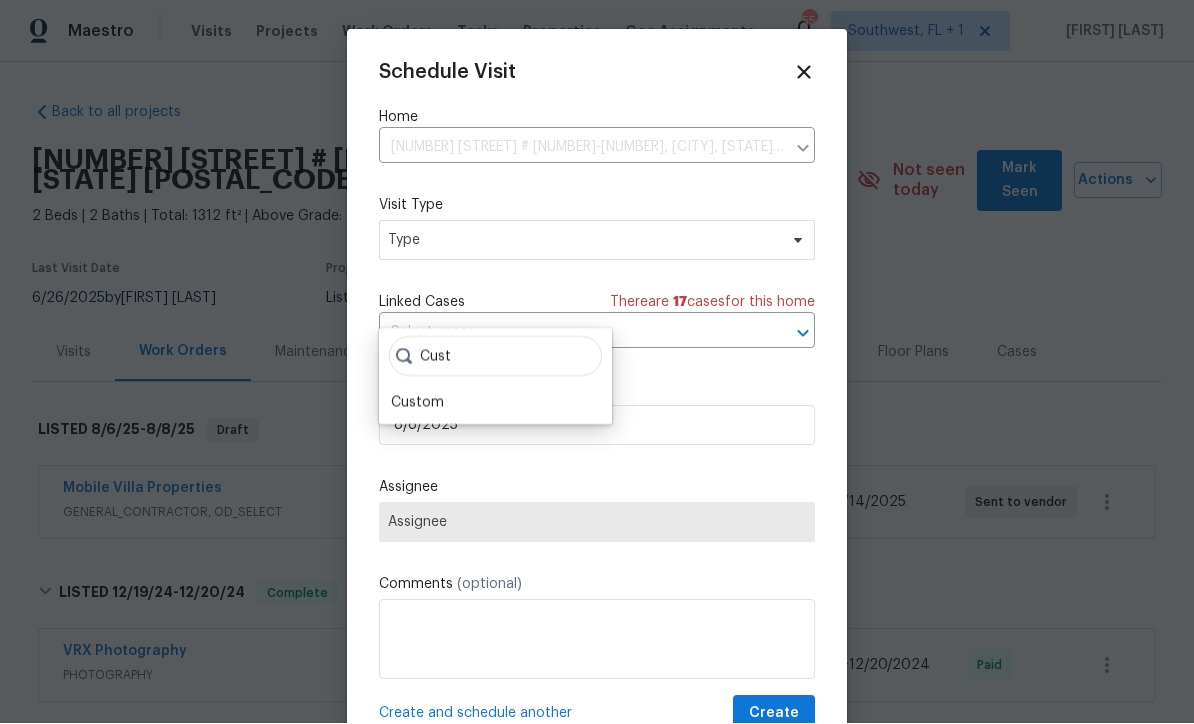 click on "Custom" at bounding box center (495, 403) 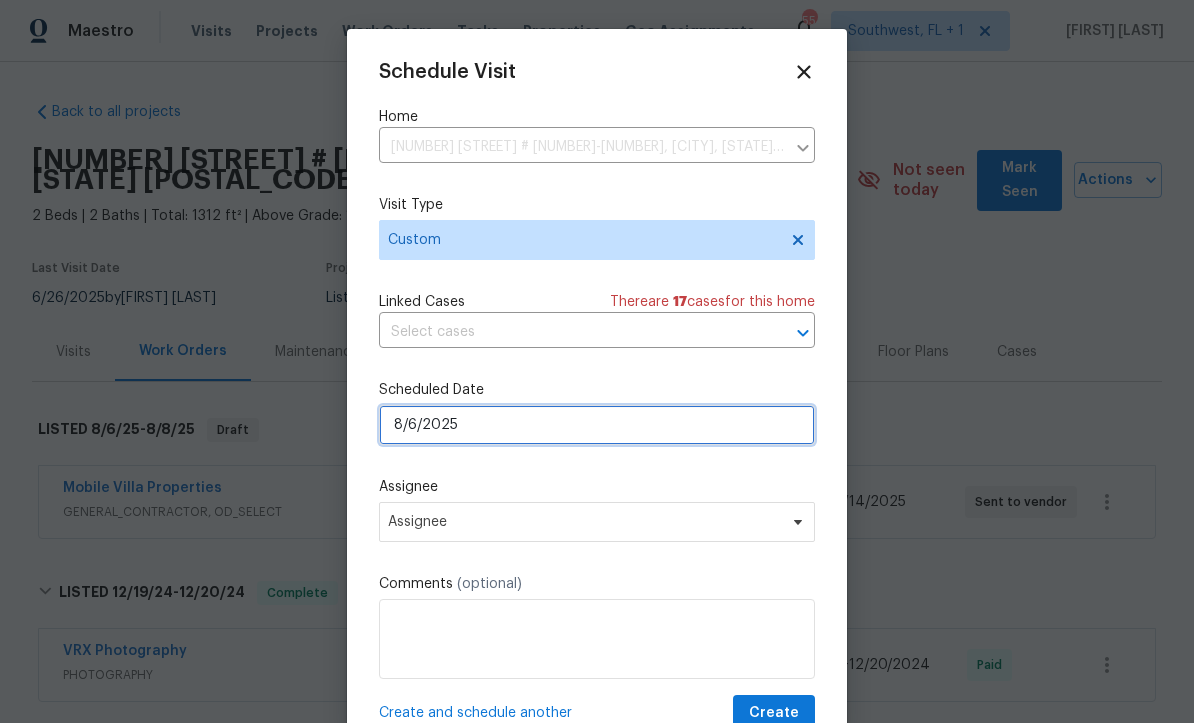 click on "8/6/2025" at bounding box center [597, 426] 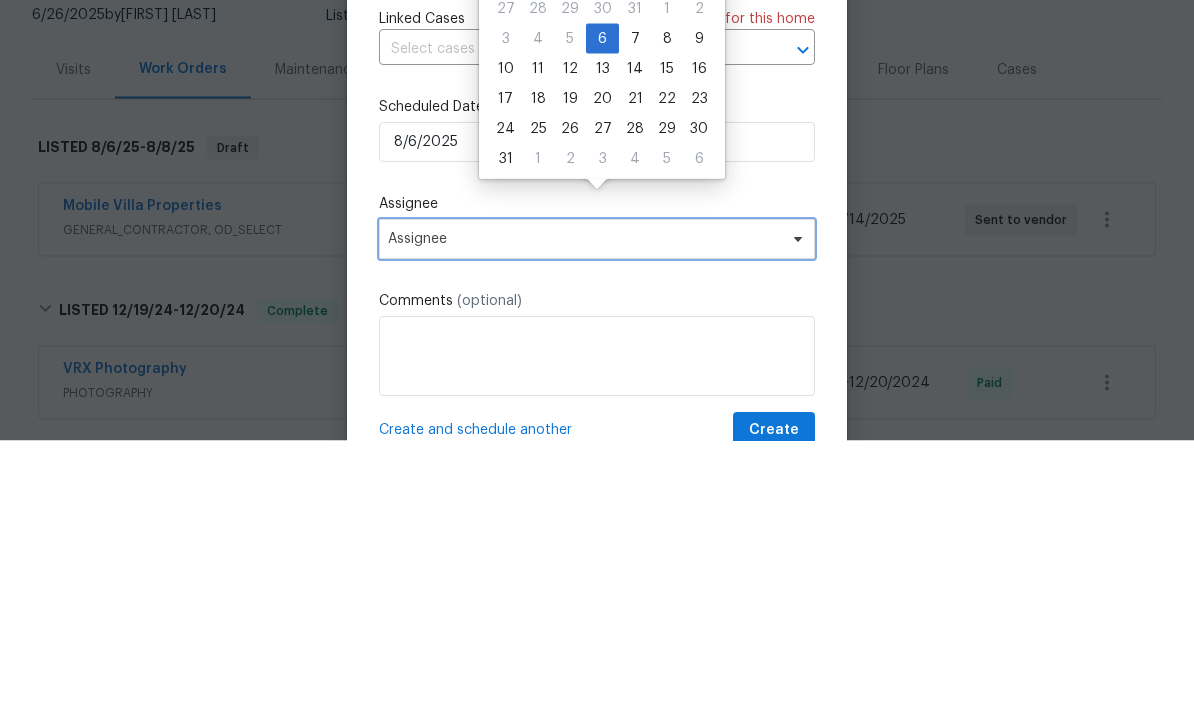 click on "Assignee" at bounding box center (584, 523) 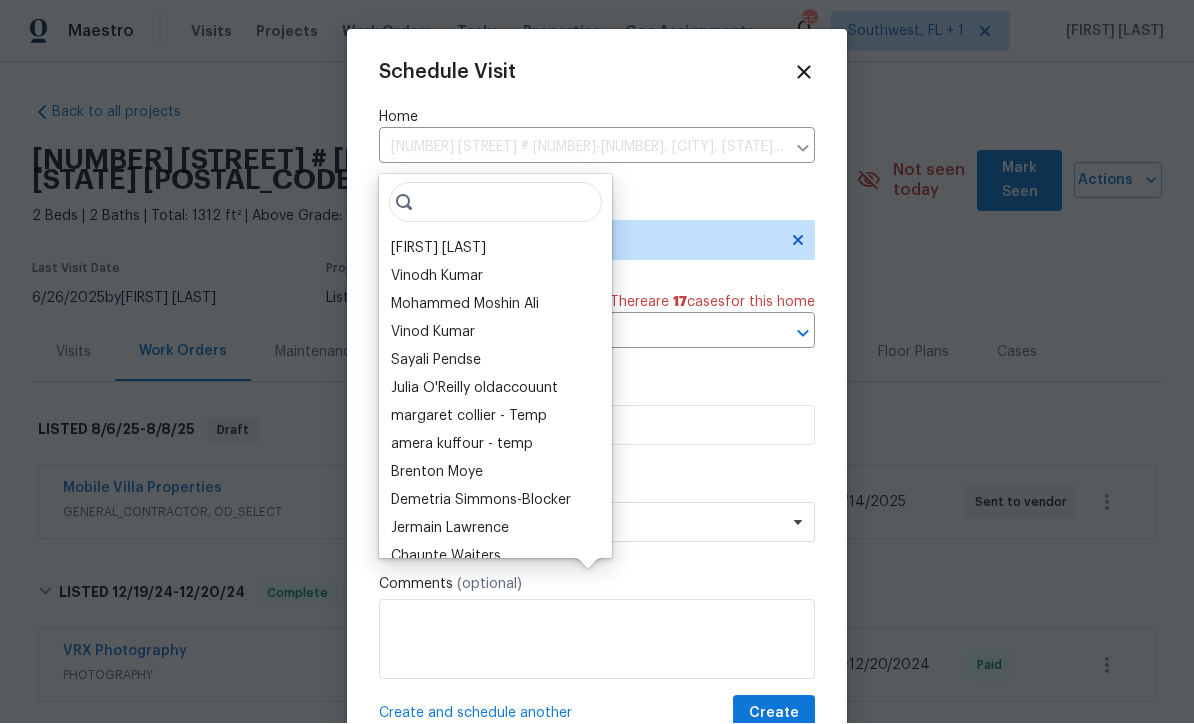 click on "[FIRST] [LAST]" at bounding box center (438, 249) 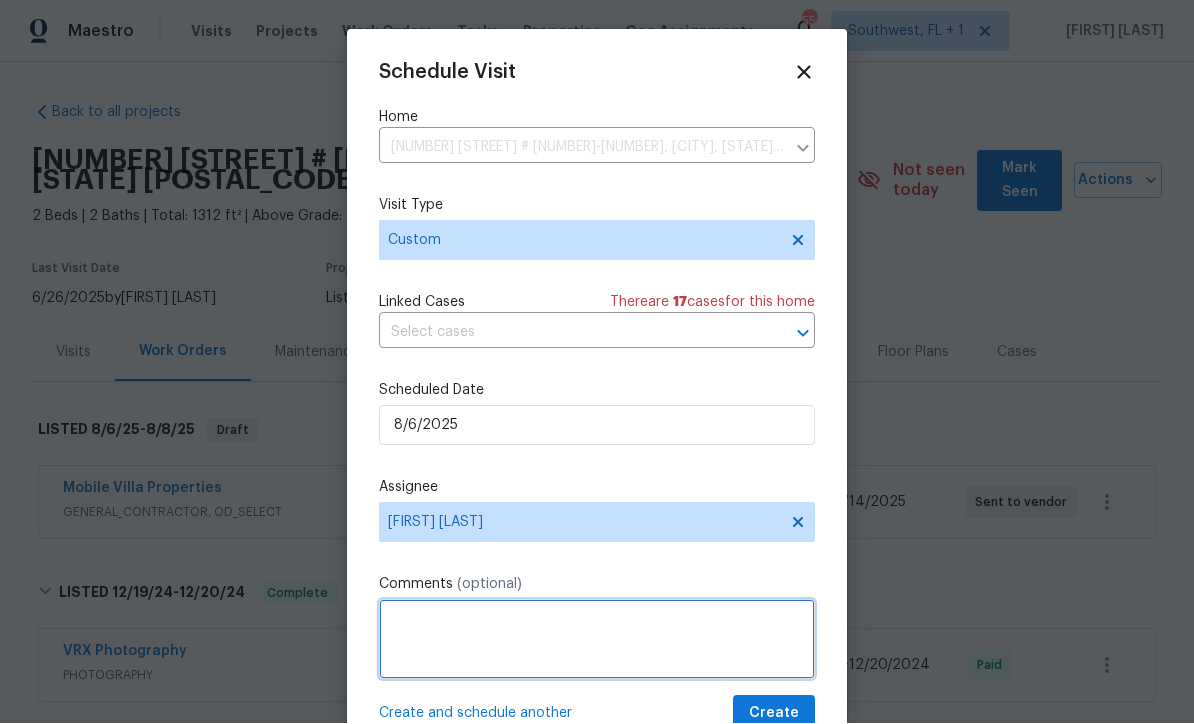 click at bounding box center [597, 640] 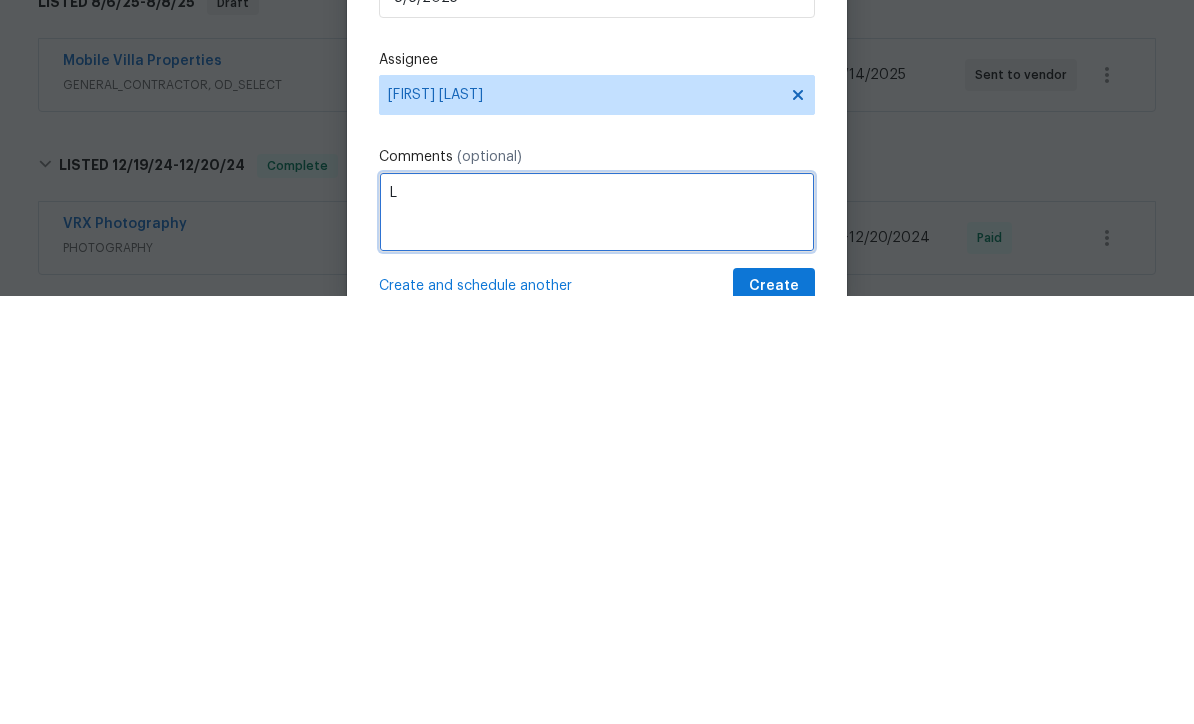 scroll, scrollTop: 66, scrollLeft: 0, axis: vertical 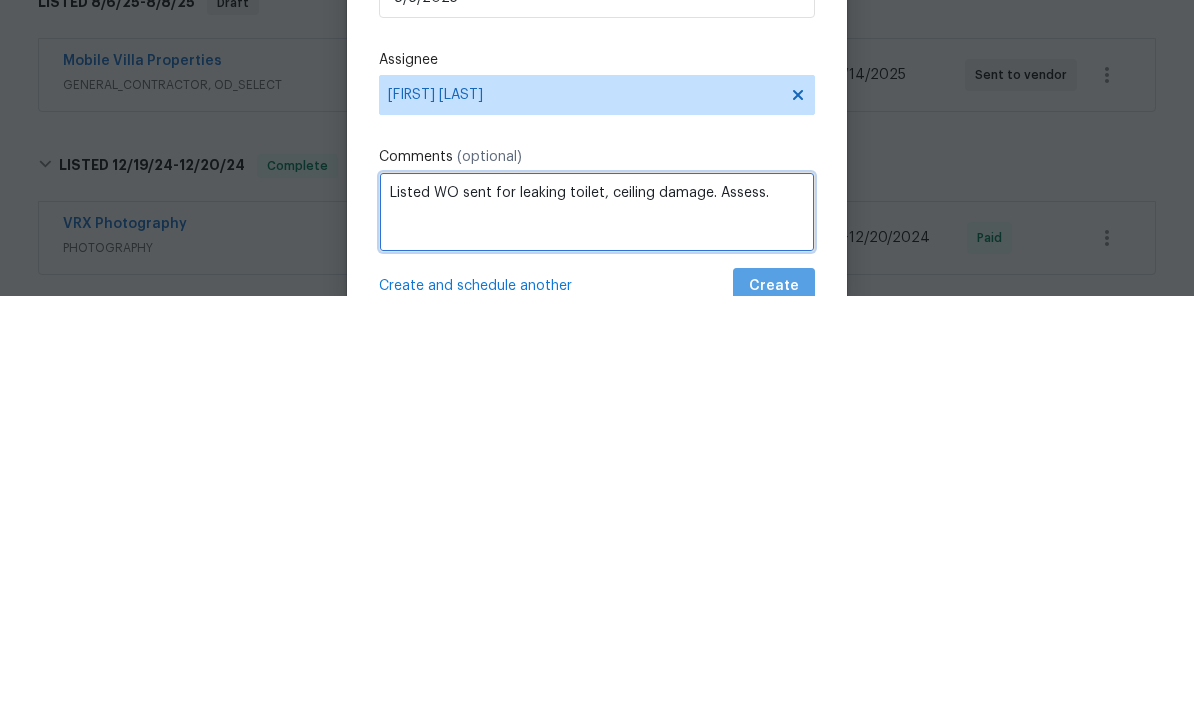 type on "Listed WO sent for leaking toilet, ceiling damage. Assess." 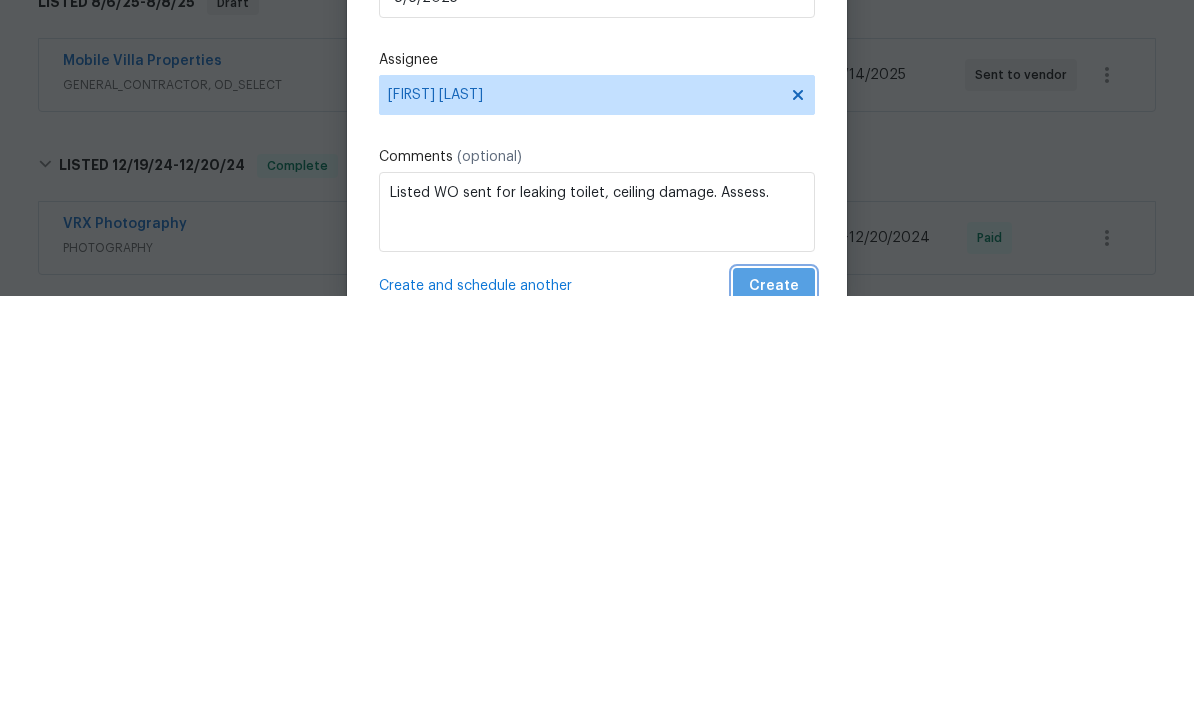 click on "Create" at bounding box center (774, 714) 